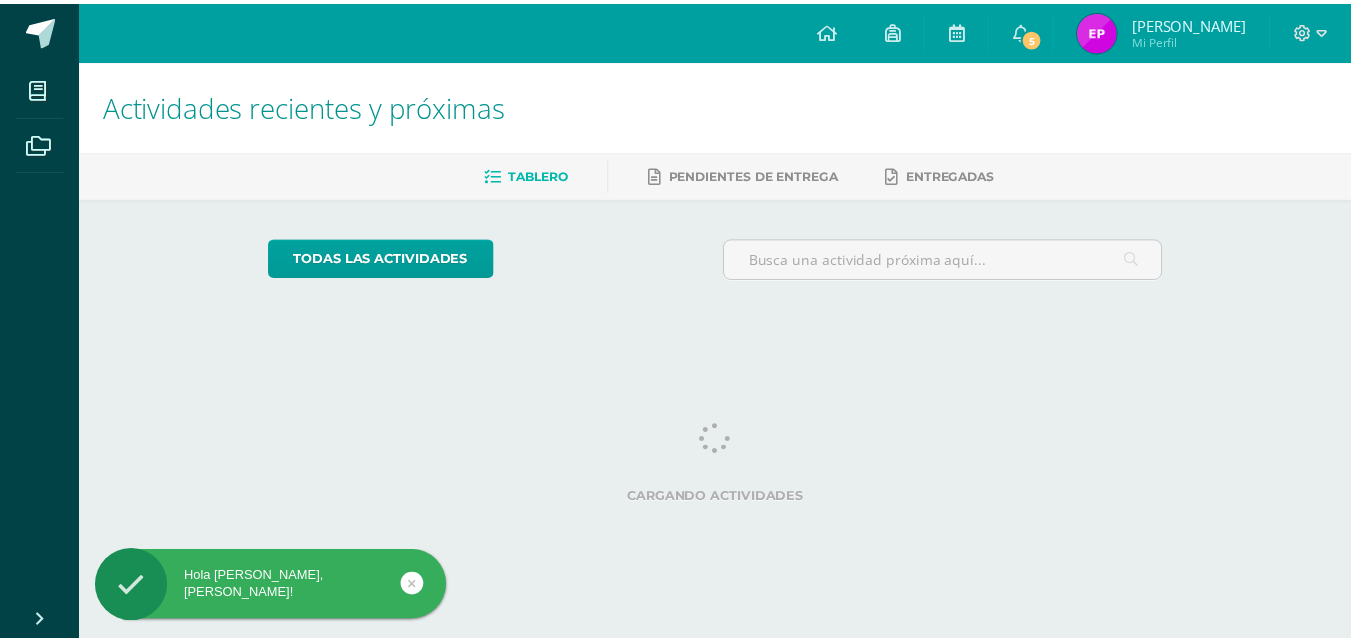 scroll, scrollTop: 0, scrollLeft: 0, axis: both 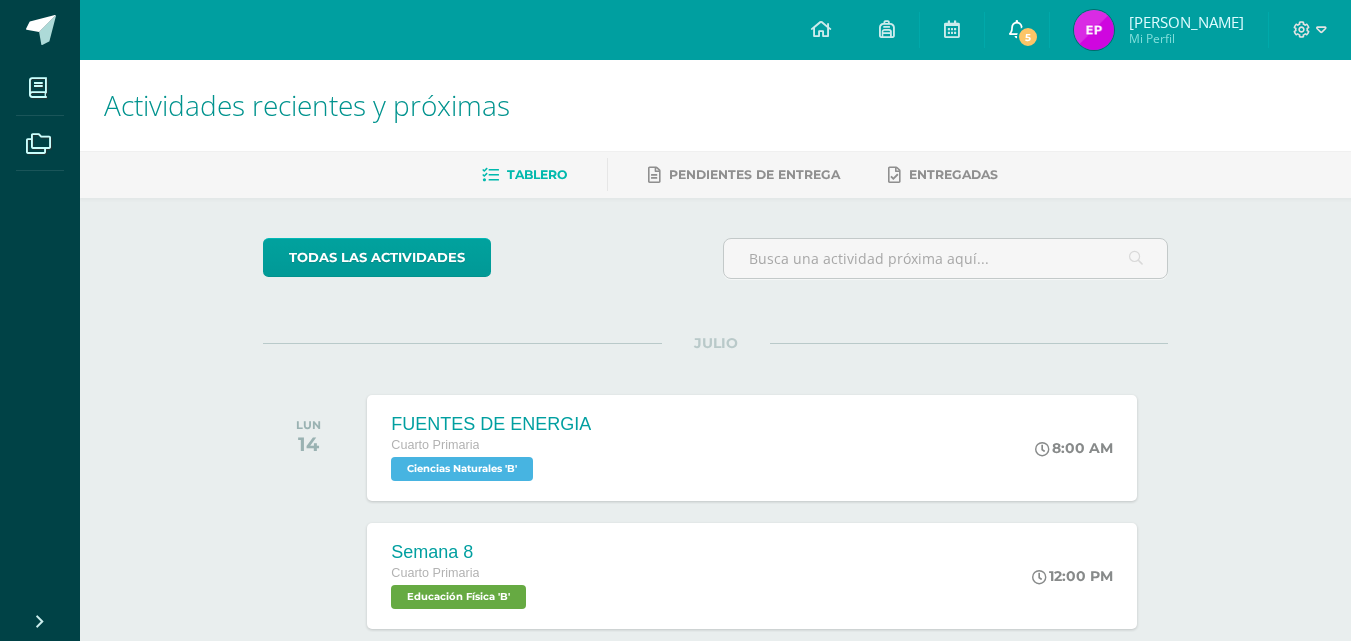 click on "5" at bounding box center (1028, 37) 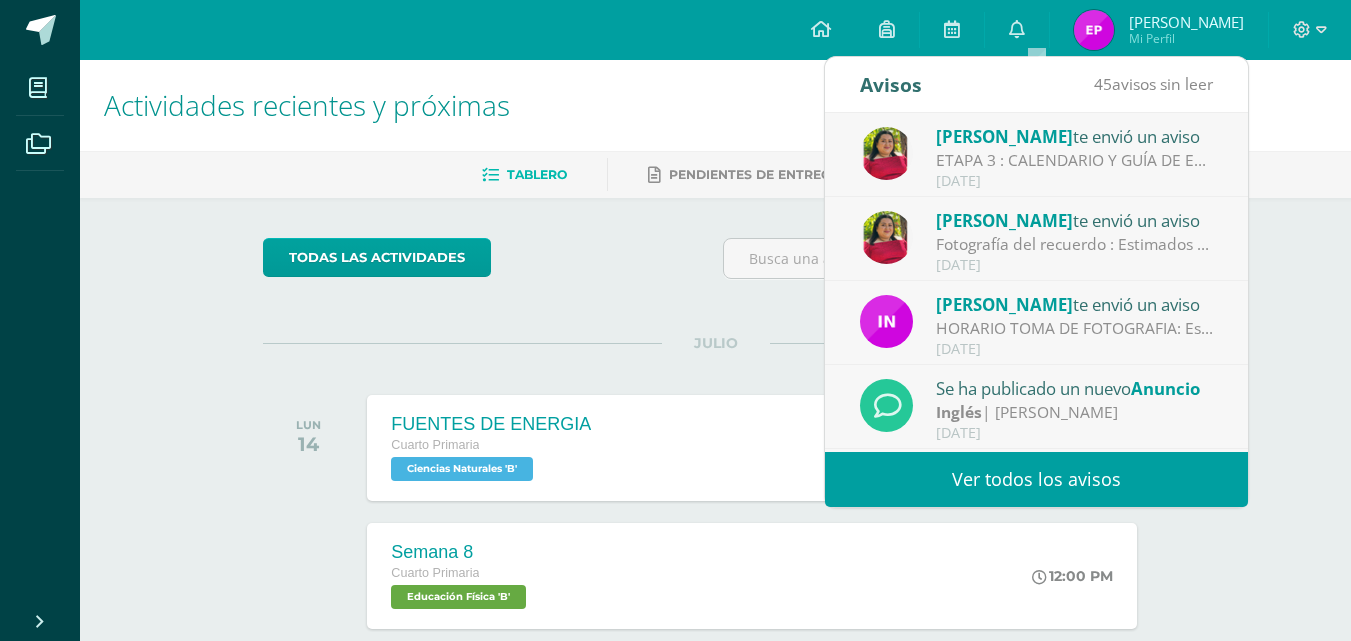 click on "Fotografía del recuerdo :
Estimados padres de familia:
Por este medio se les informa que el día [DATE] 14 se estará realizando la toma de fotografía del recuerdo.
Los alumnos deben venir con uniforme de diario." at bounding box center (1075, 244) 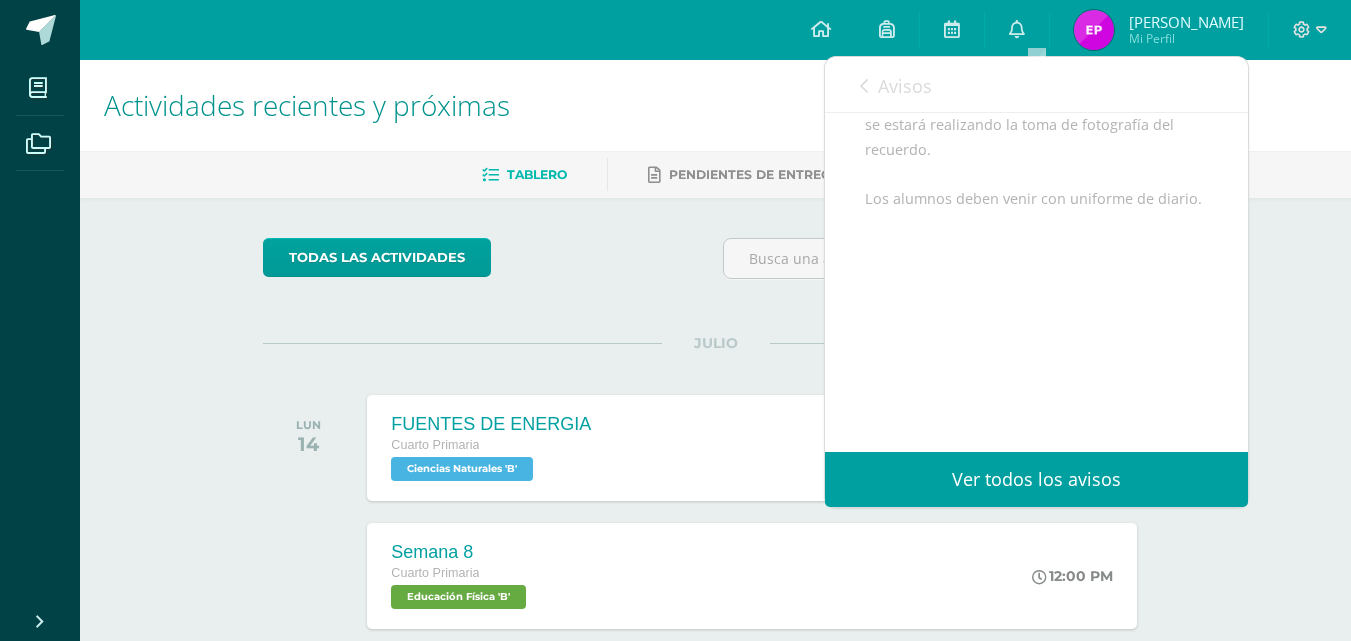 scroll, scrollTop: 278, scrollLeft: 0, axis: vertical 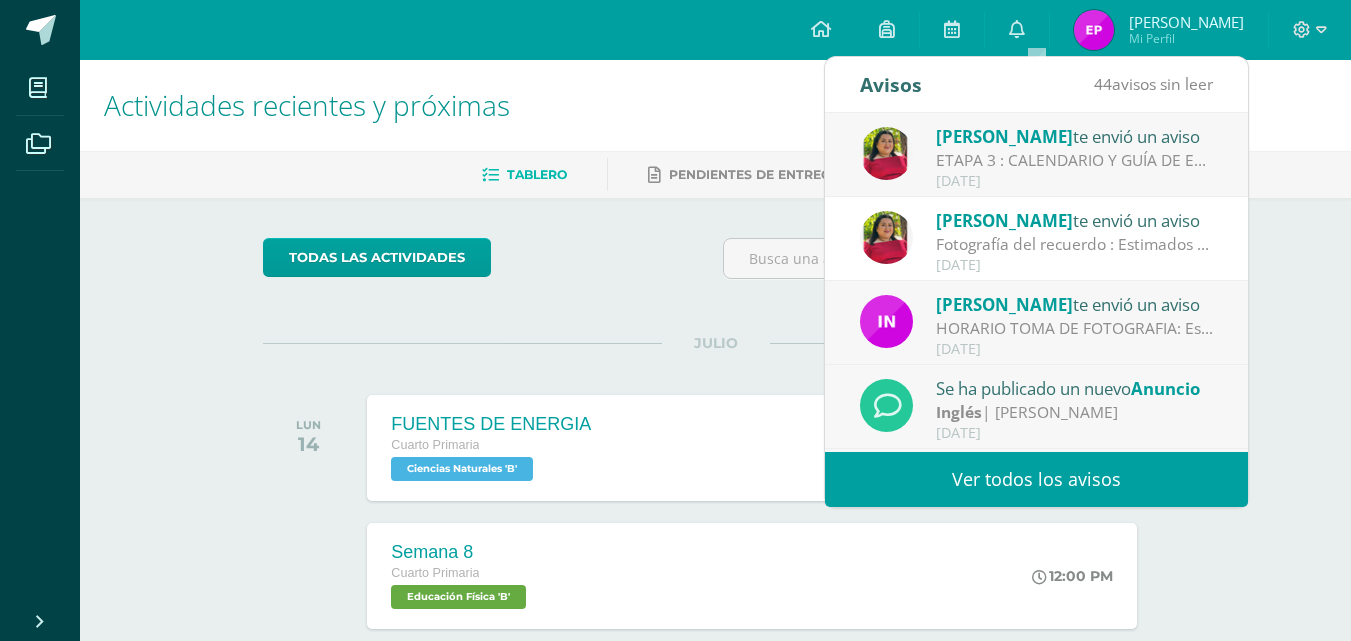 click on "[PERSON_NAME]" at bounding box center (1004, 136) 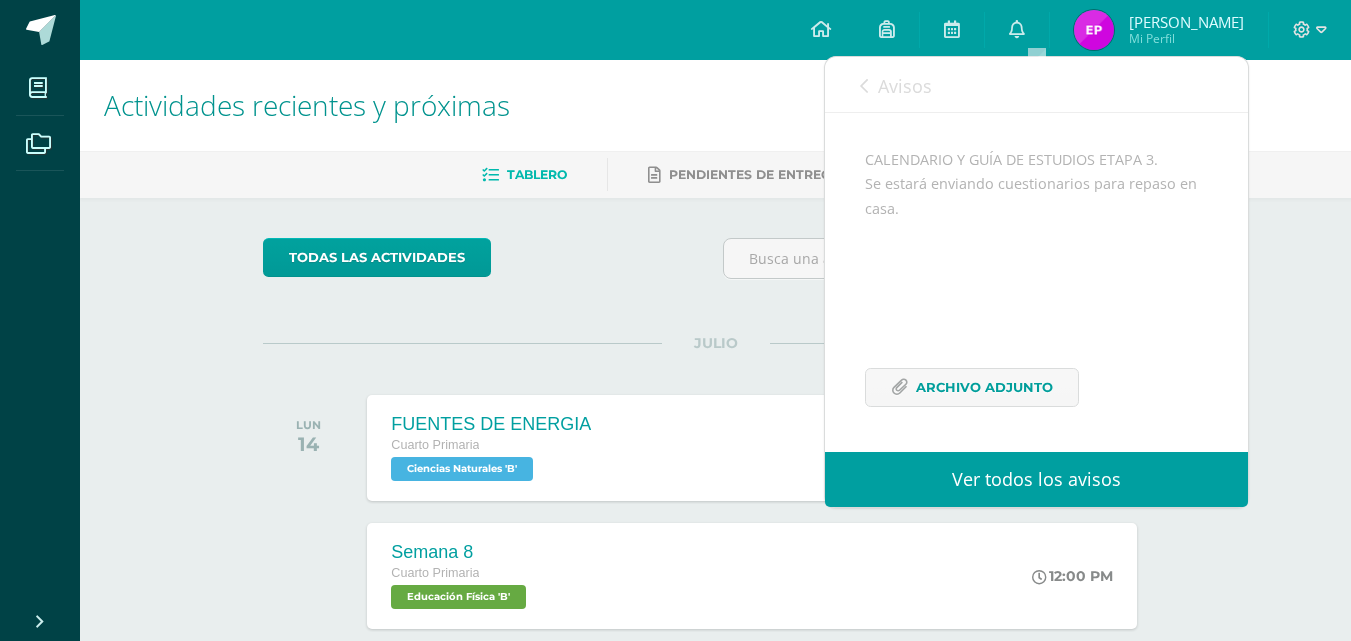 scroll, scrollTop: 172, scrollLeft: 0, axis: vertical 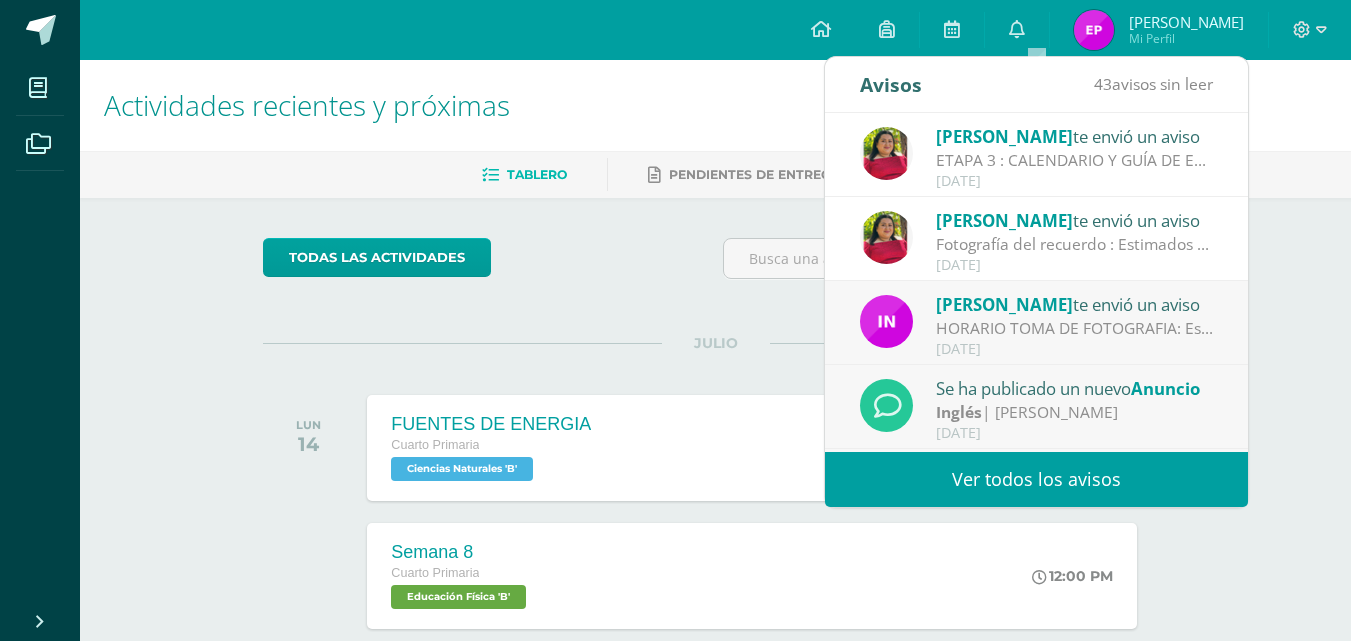 click on "Ver todos los avisos" at bounding box center (1036, 479) 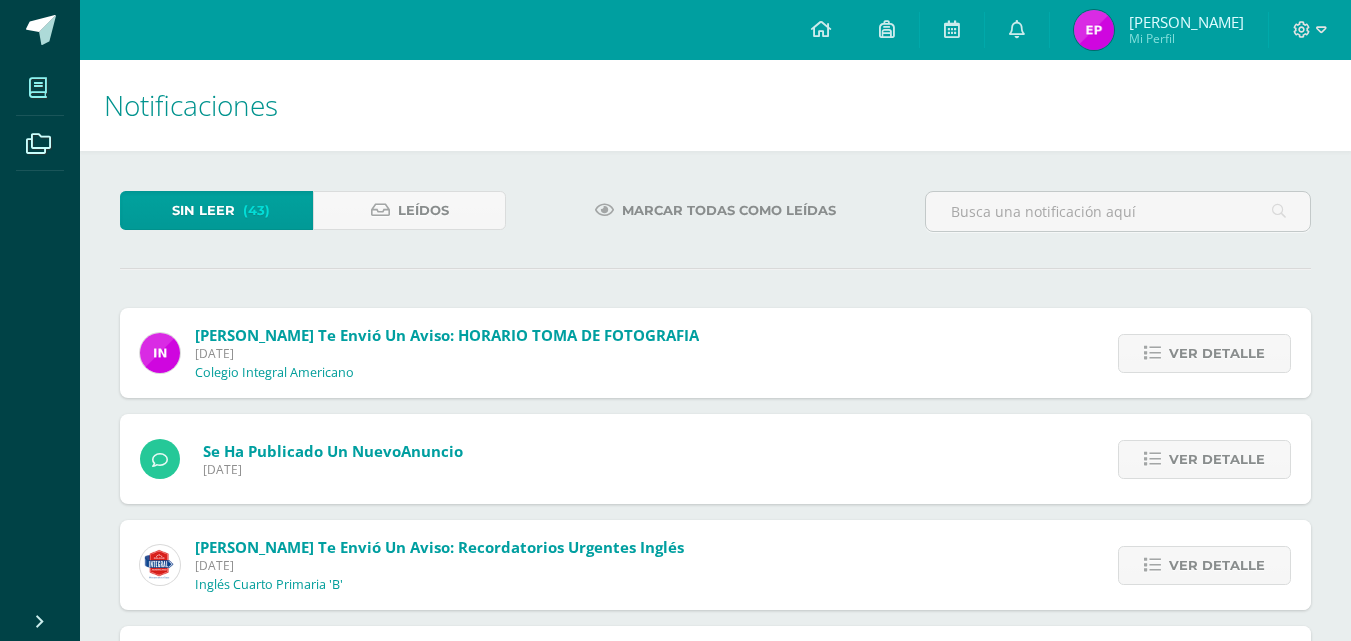 scroll, scrollTop: 0, scrollLeft: 0, axis: both 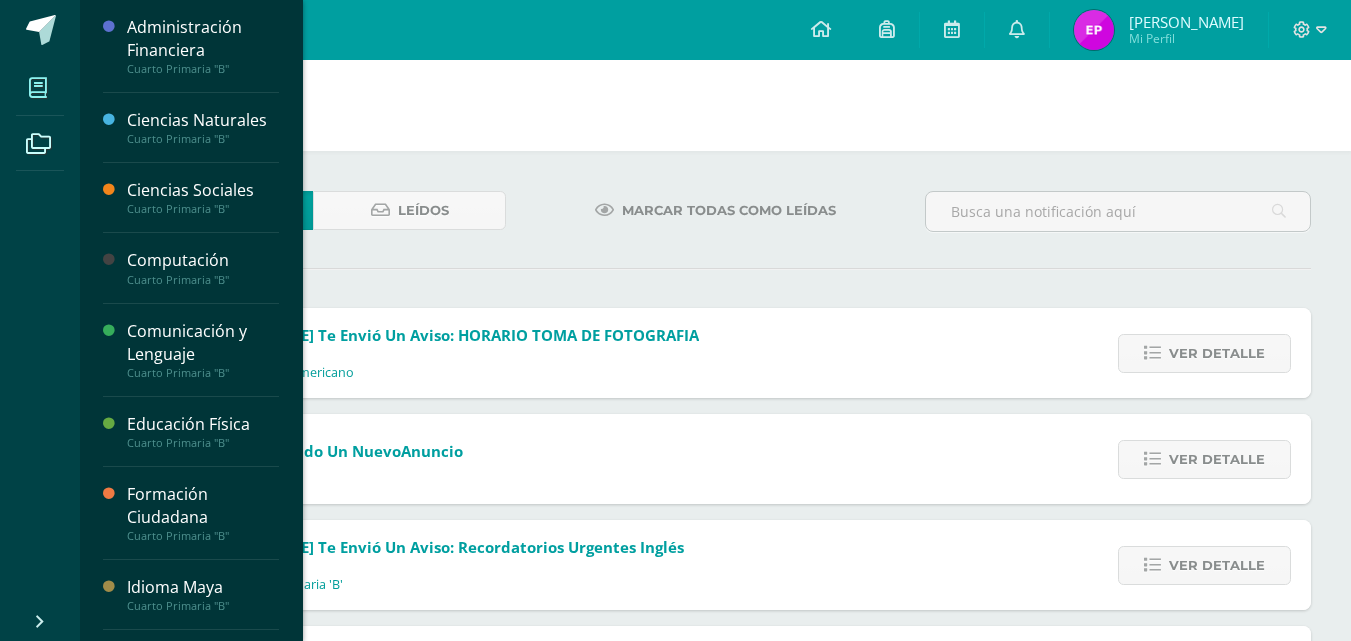 click at bounding box center [38, 88] 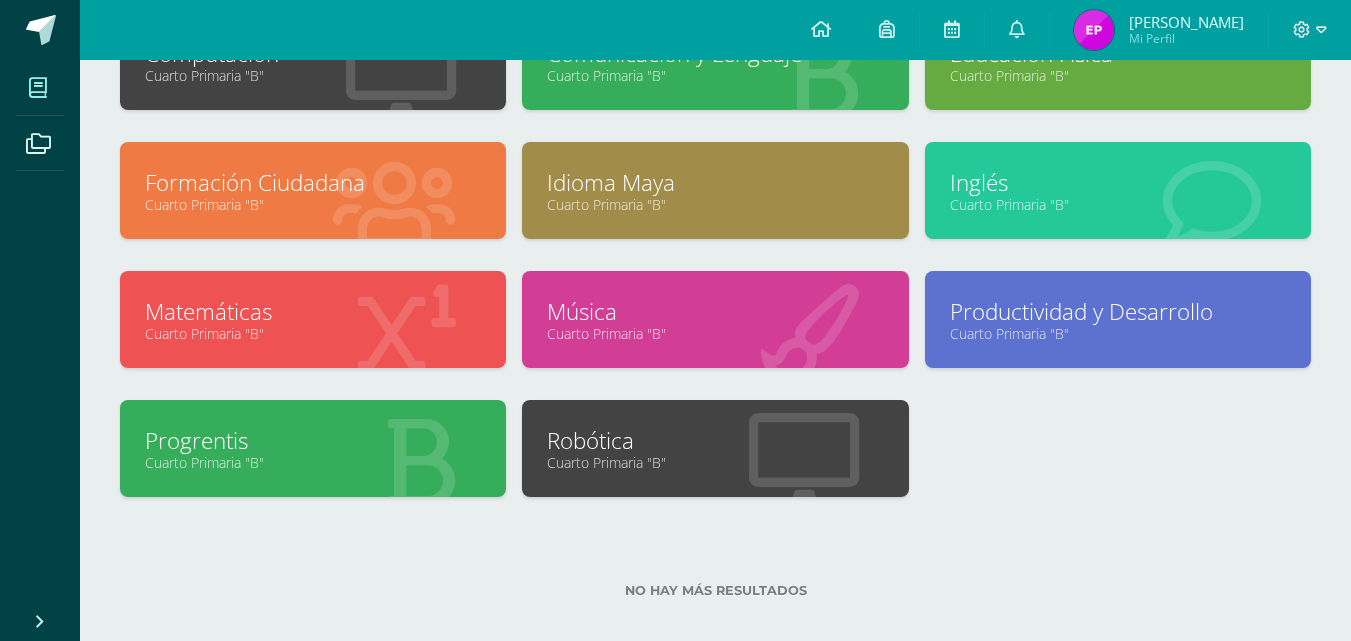 scroll, scrollTop: 328, scrollLeft: 0, axis: vertical 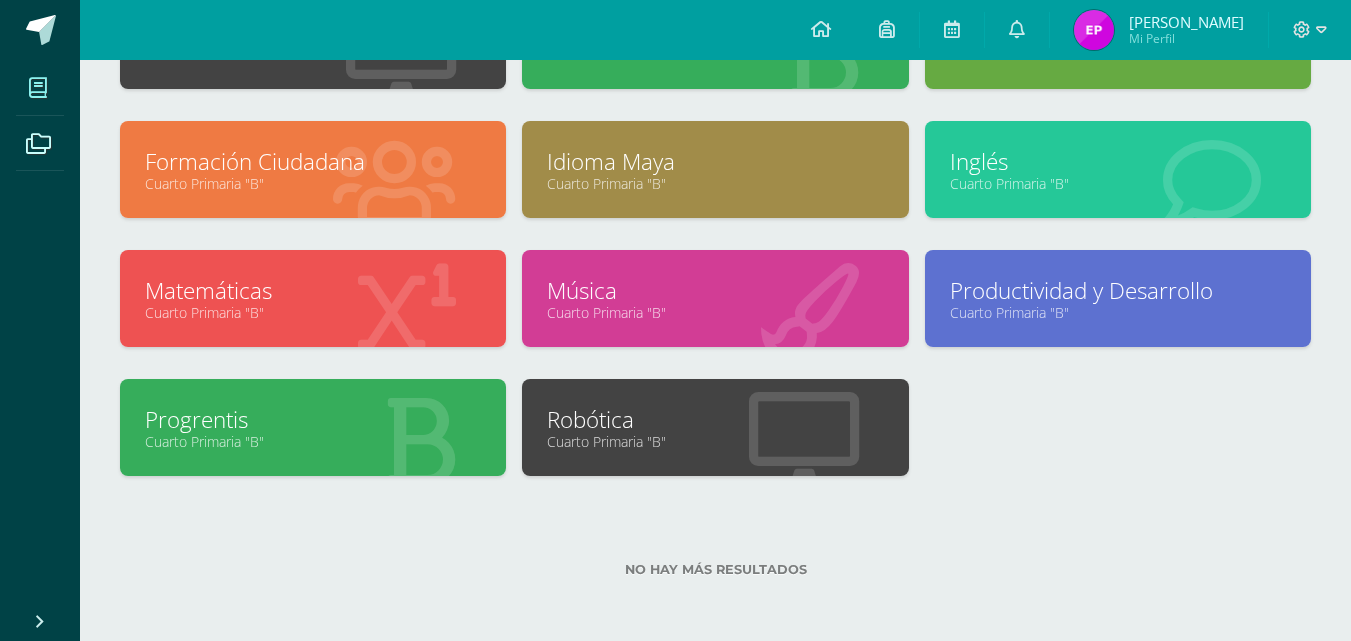 click on "Productividad y Desarrollo" at bounding box center [1118, 290] 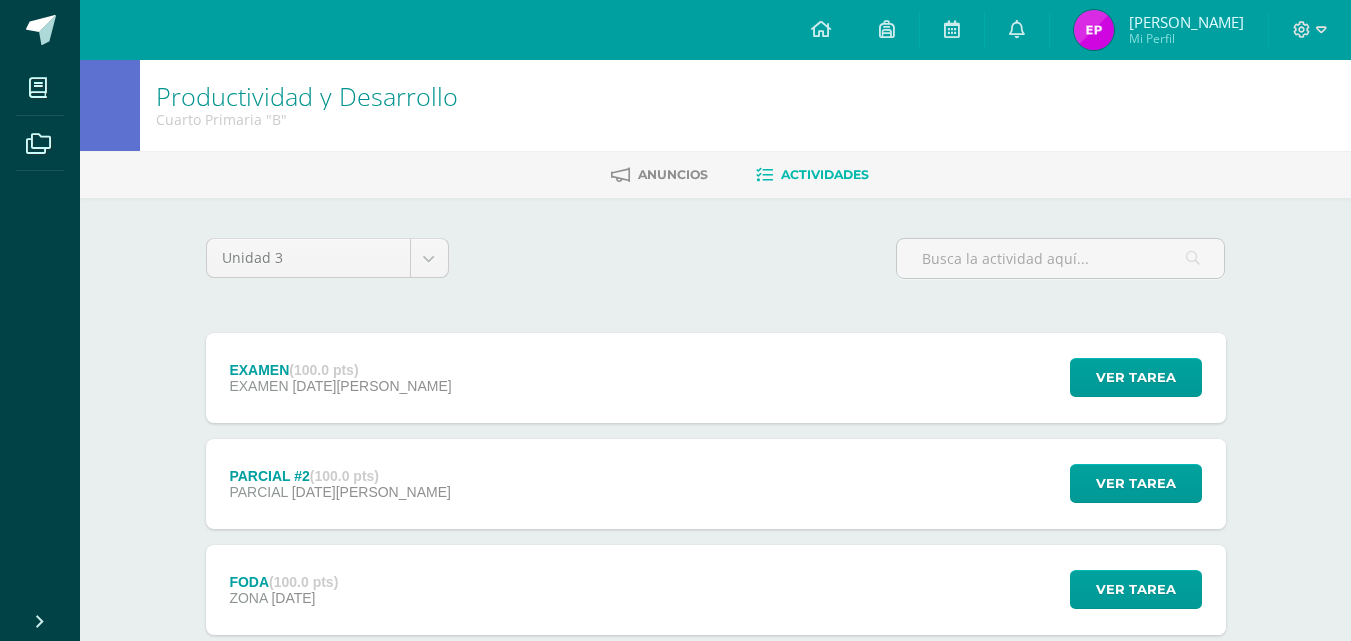 scroll, scrollTop: 500, scrollLeft: 0, axis: vertical 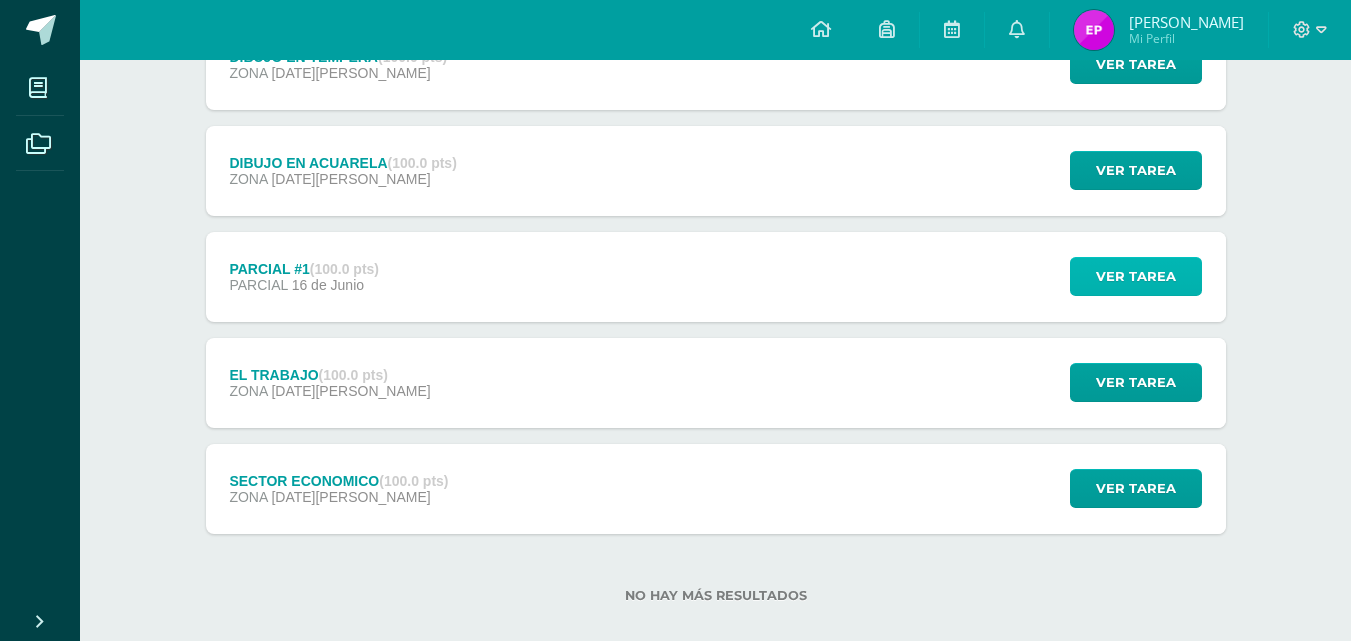 click on "Ver tarea" at bounding box center [1136, 276] 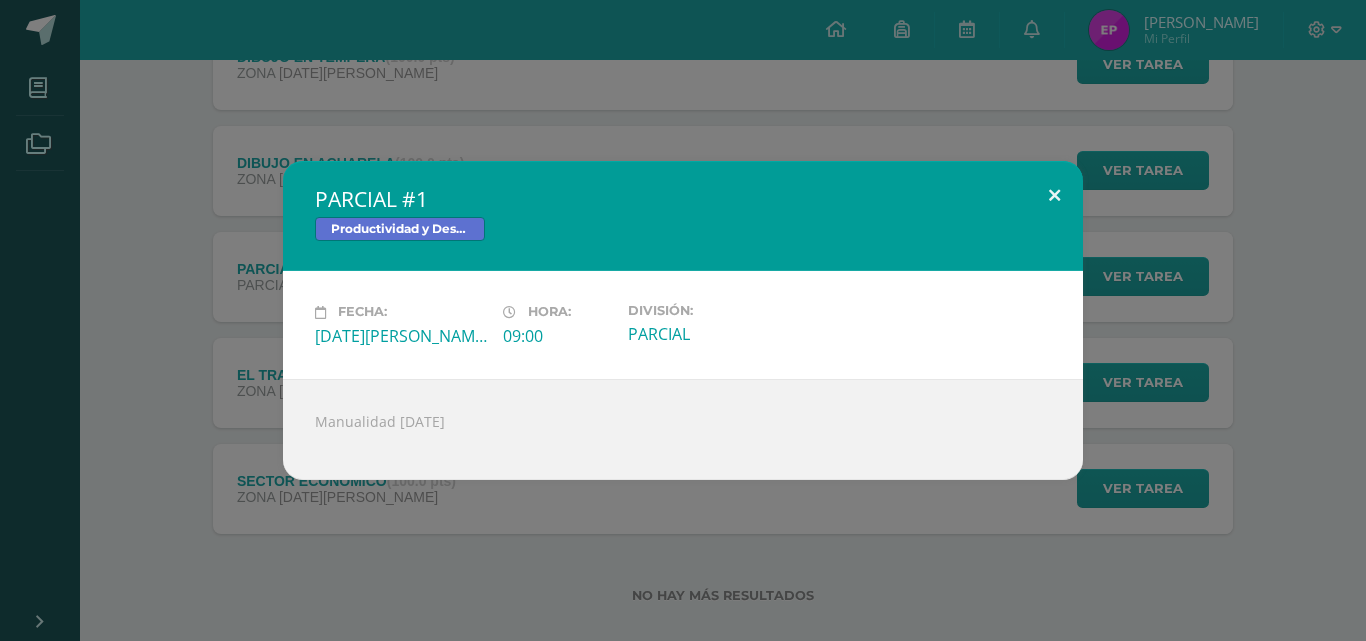 click at bounding box center [1054, 195] 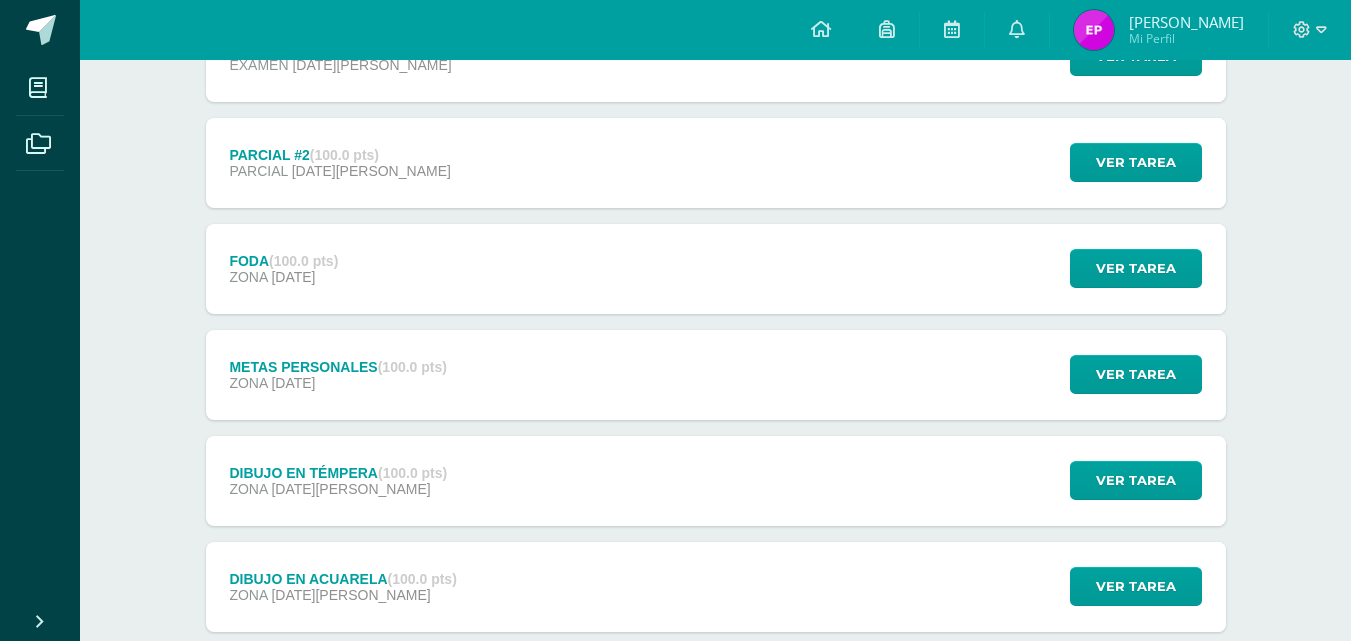 scroll, scrollTop: 319, scrollLeft: 0, axis: vertical 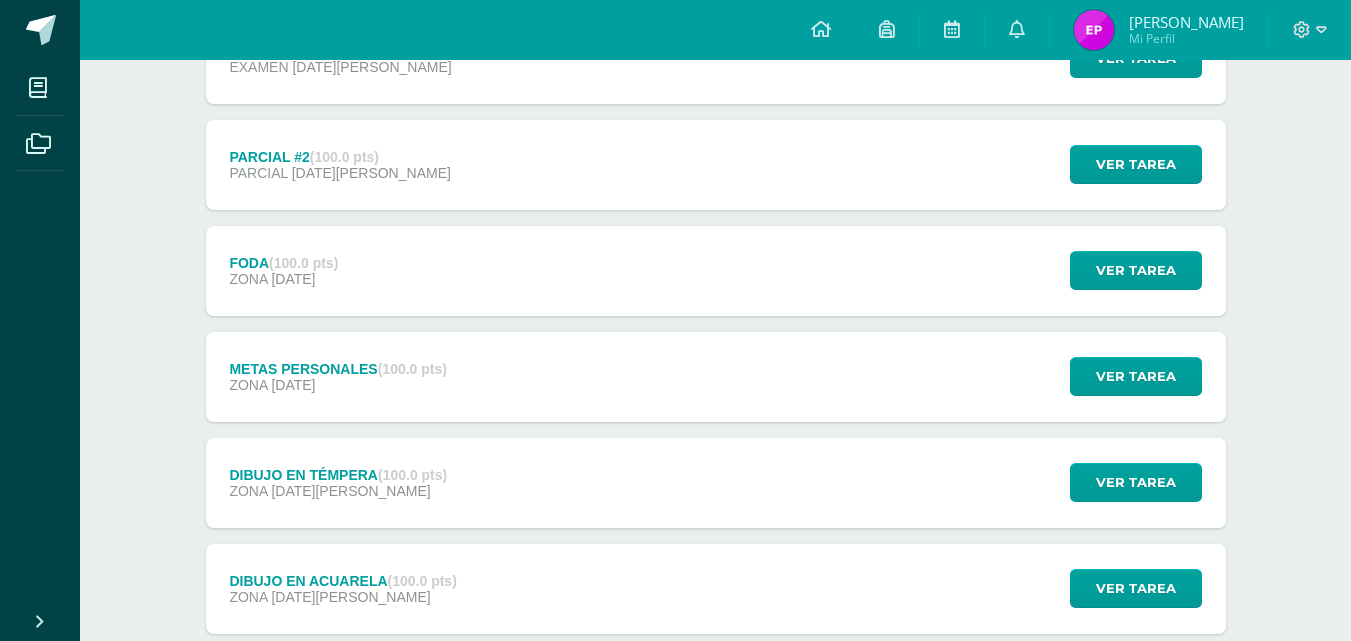 click on "METAS PERSONALES  (100.0 pts)
ZONA
10 de Julio
Ver tarea
METAS PERSONALES
Productividad y Desarrollo
Cargando contenido" at bounding box center [716, 377] 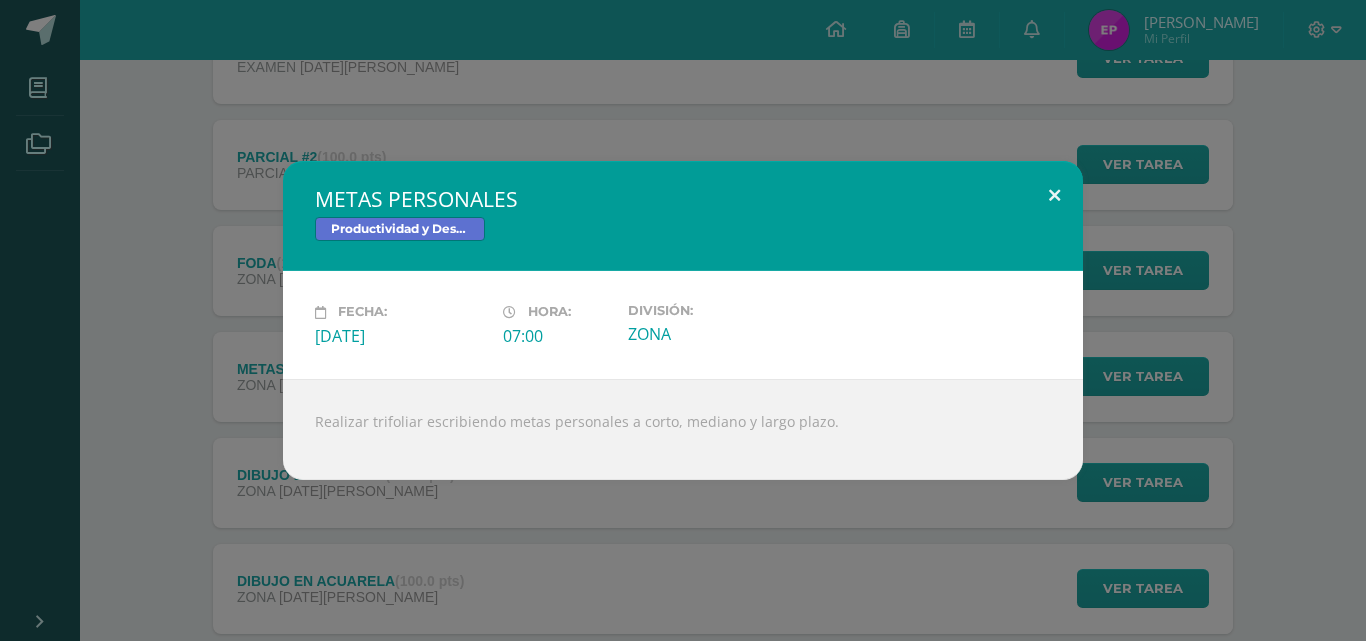 click at bounding box center (1054, 195) 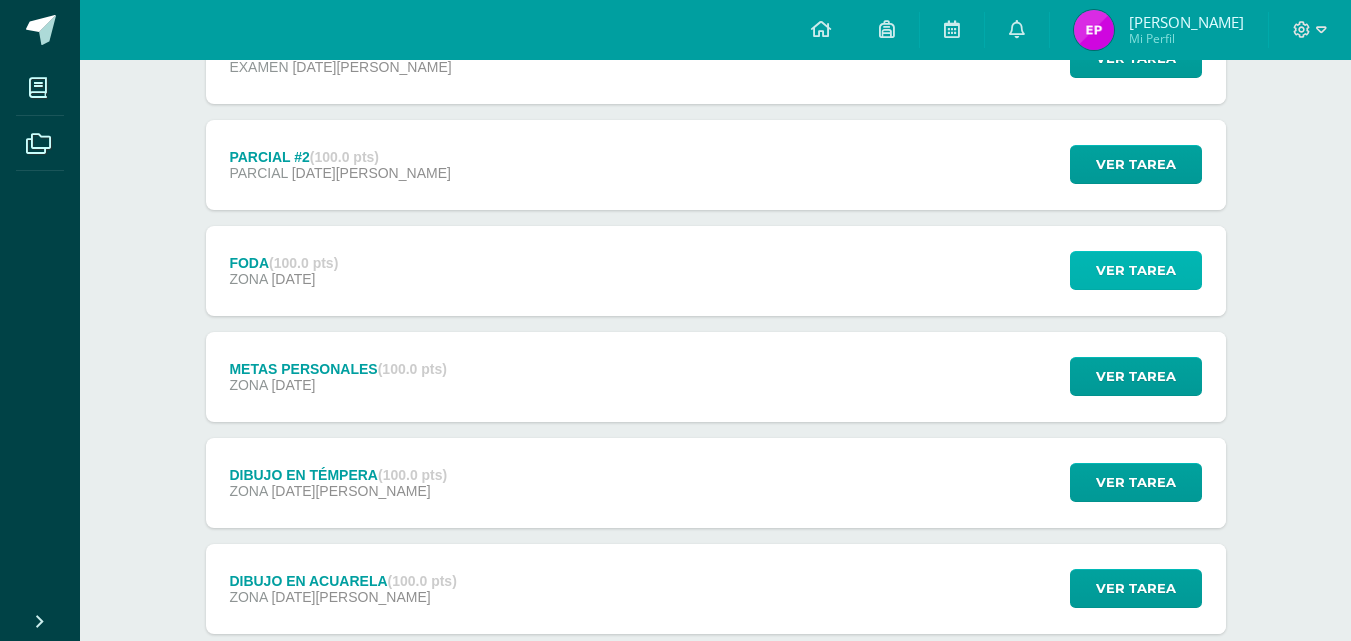 click on "Ver tarea" at bounding box center [1136, 270] 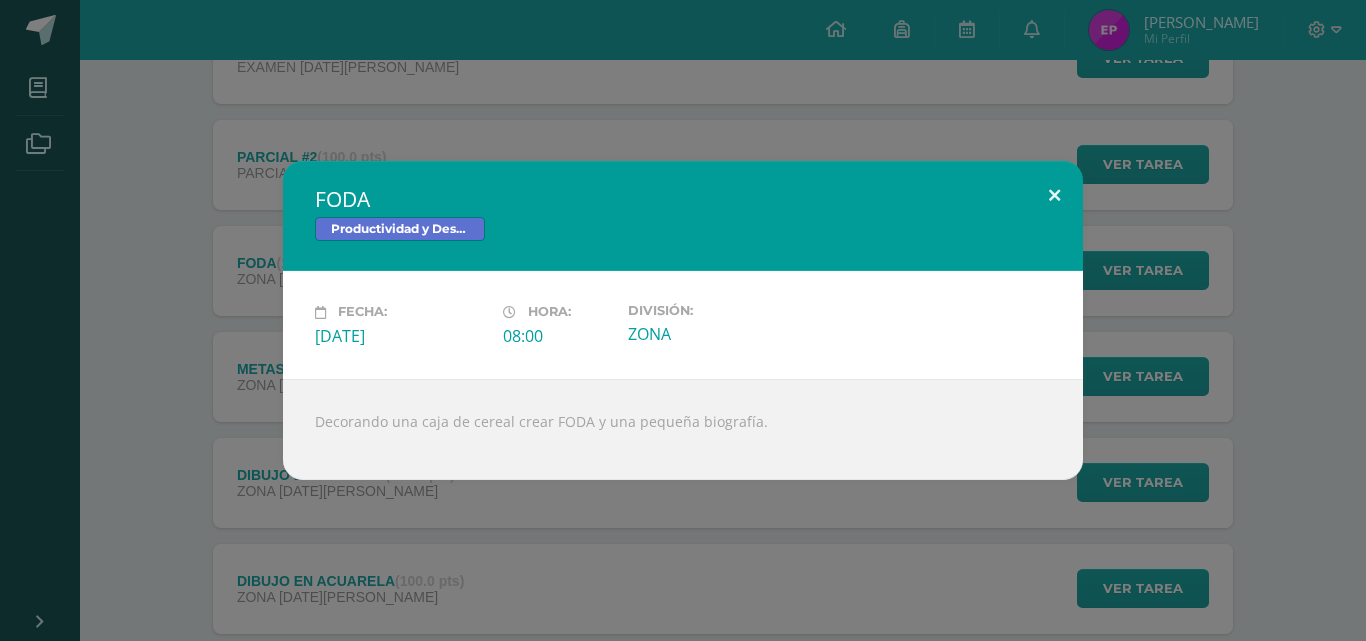 click at bounding box center [1054, 195] 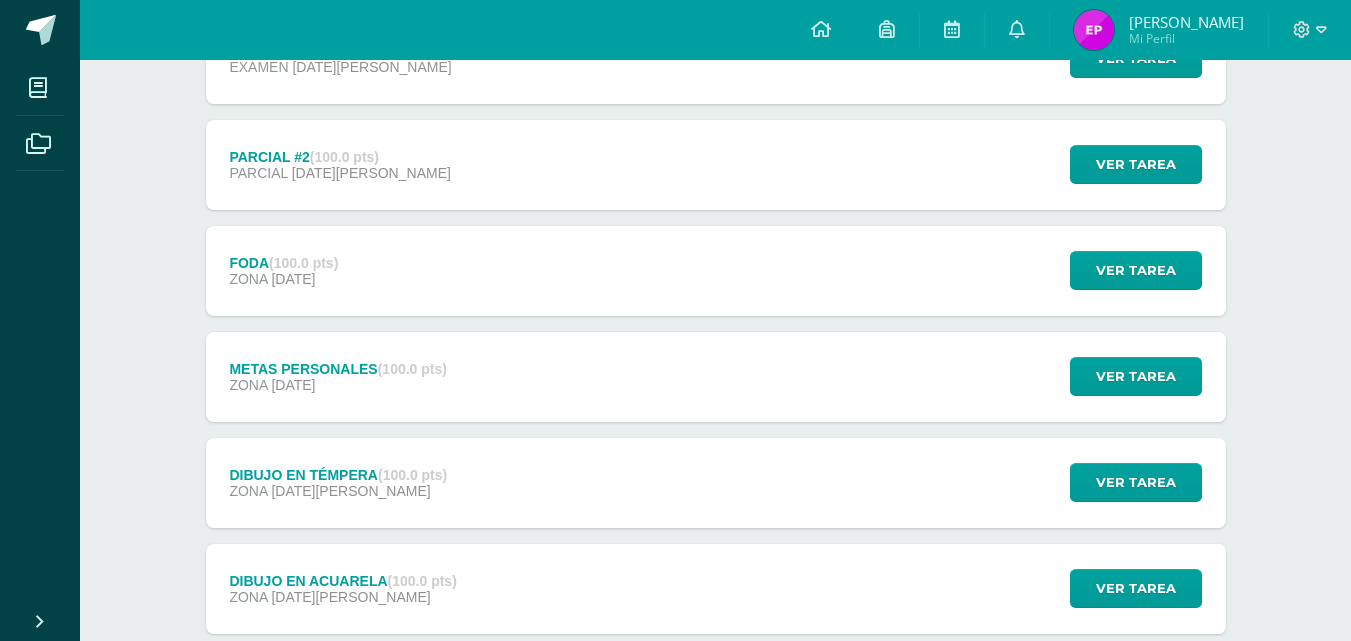 click on "Mi Perfil" at bounding box center [1186, 38] 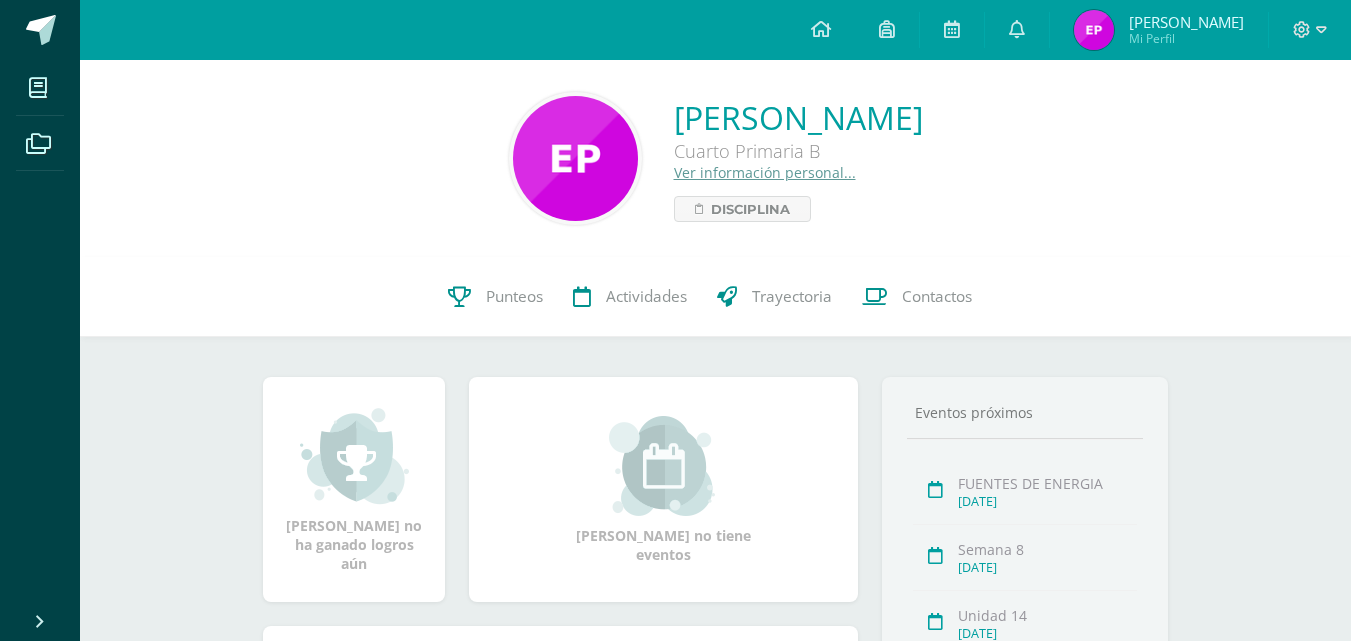 scroll, scrollTop: 0, scrollLeft: 0, axis: both 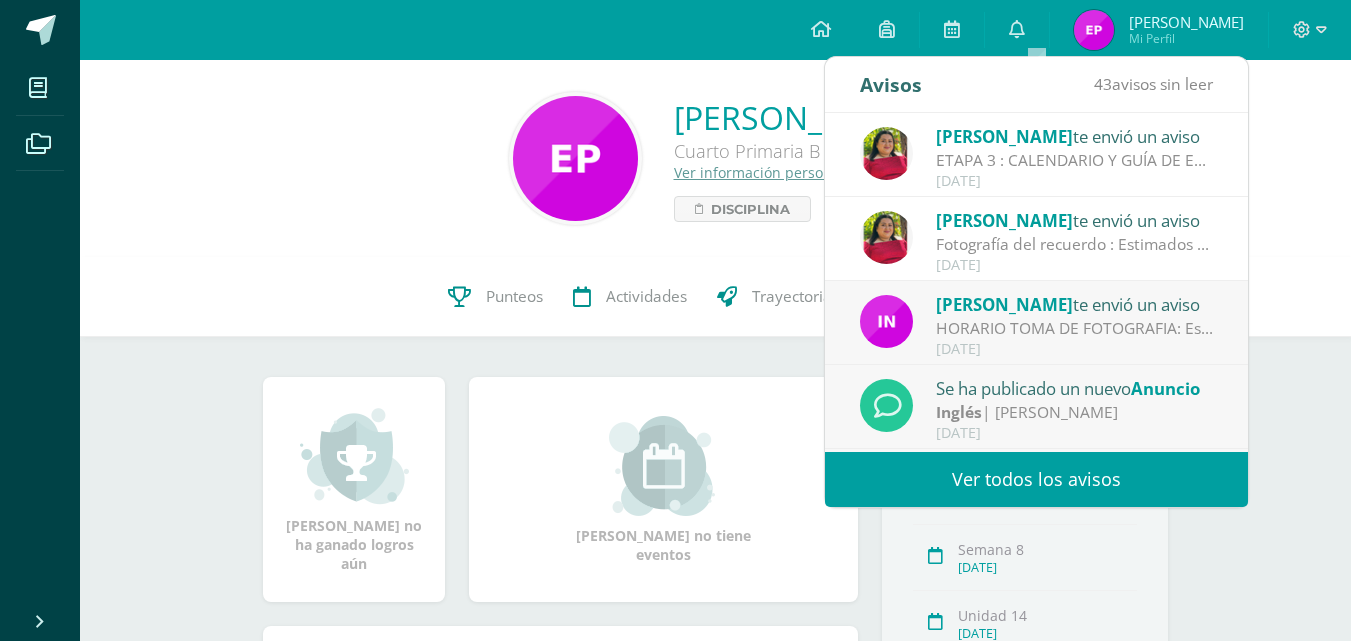 click on "Ver todos los avisos" at bounding box center (1036, 479) 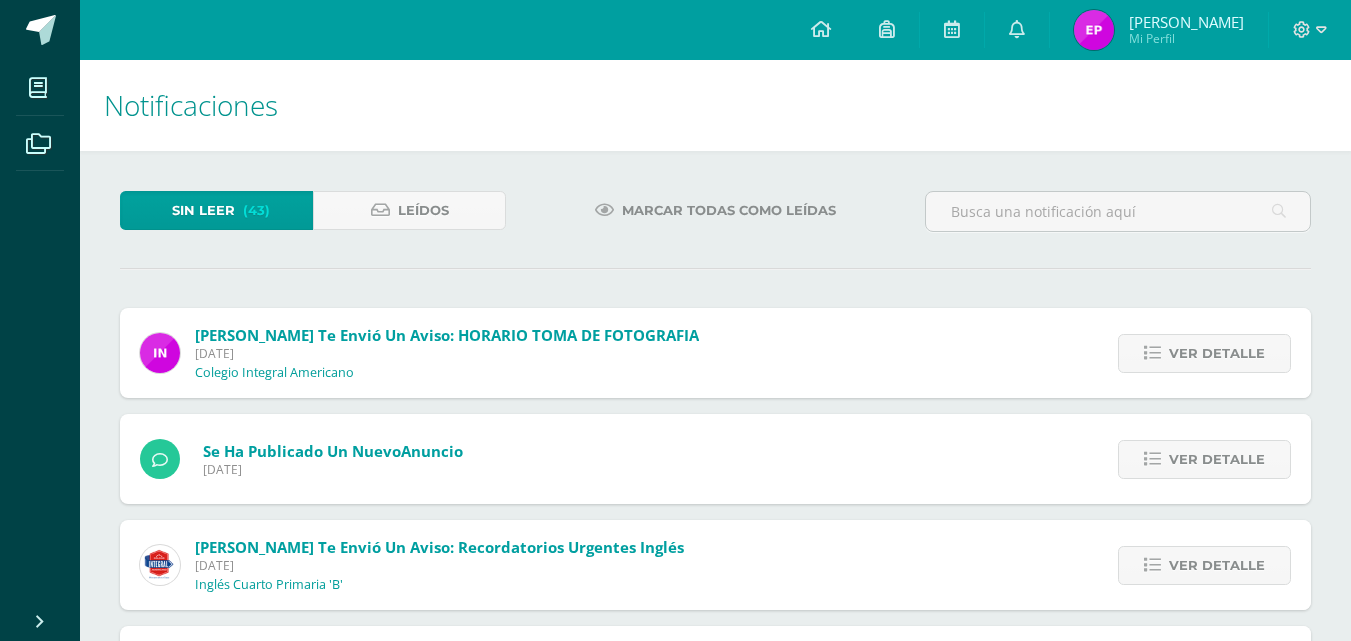scroll, scrollTop: 0, scrollLeft: 0, axis: both 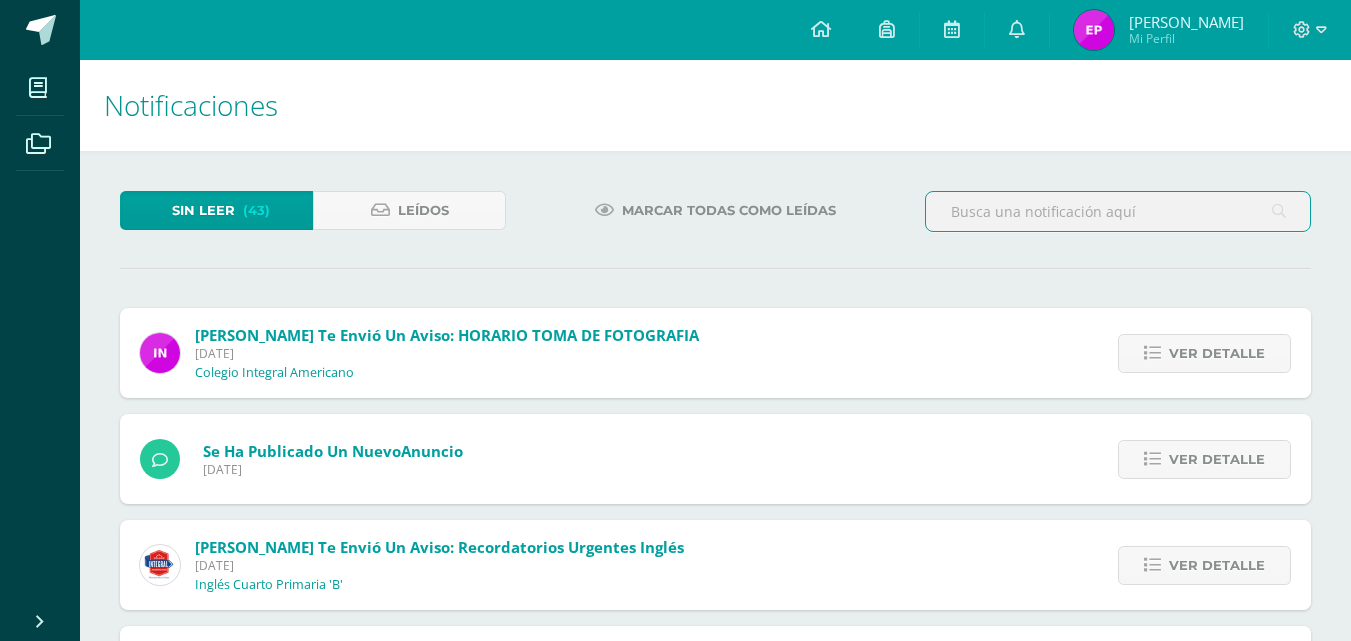 click at bounding box center (1118, 211) 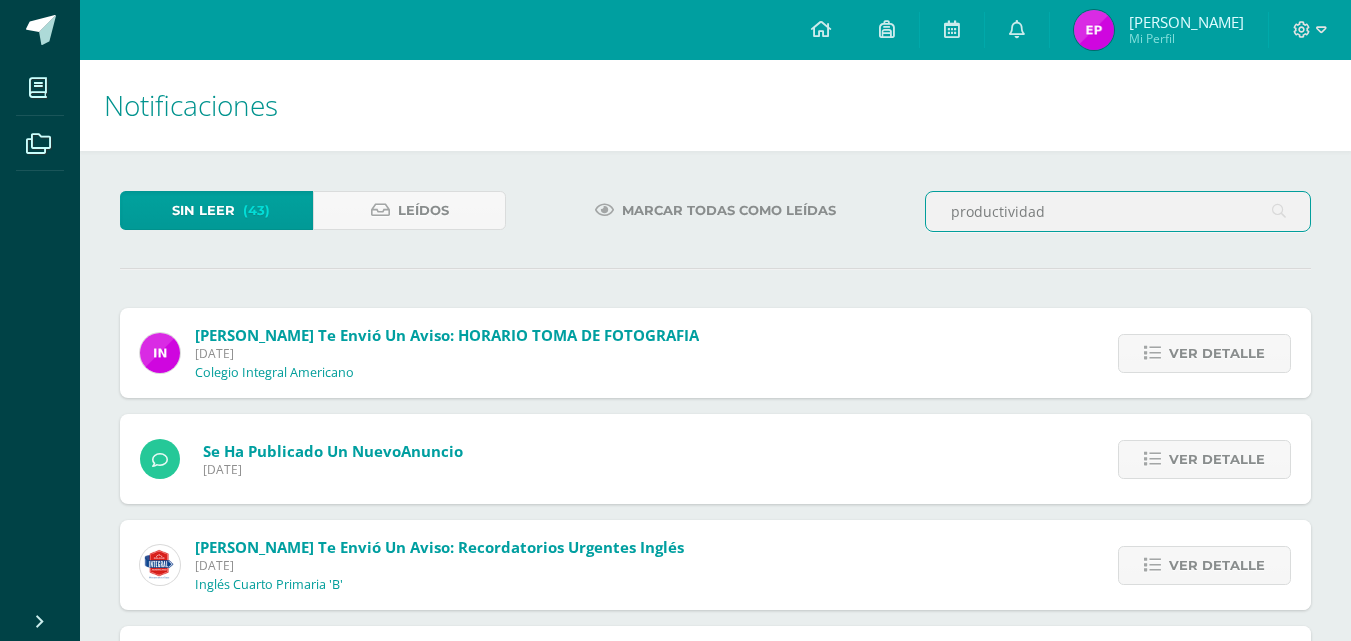 type on "productividad" 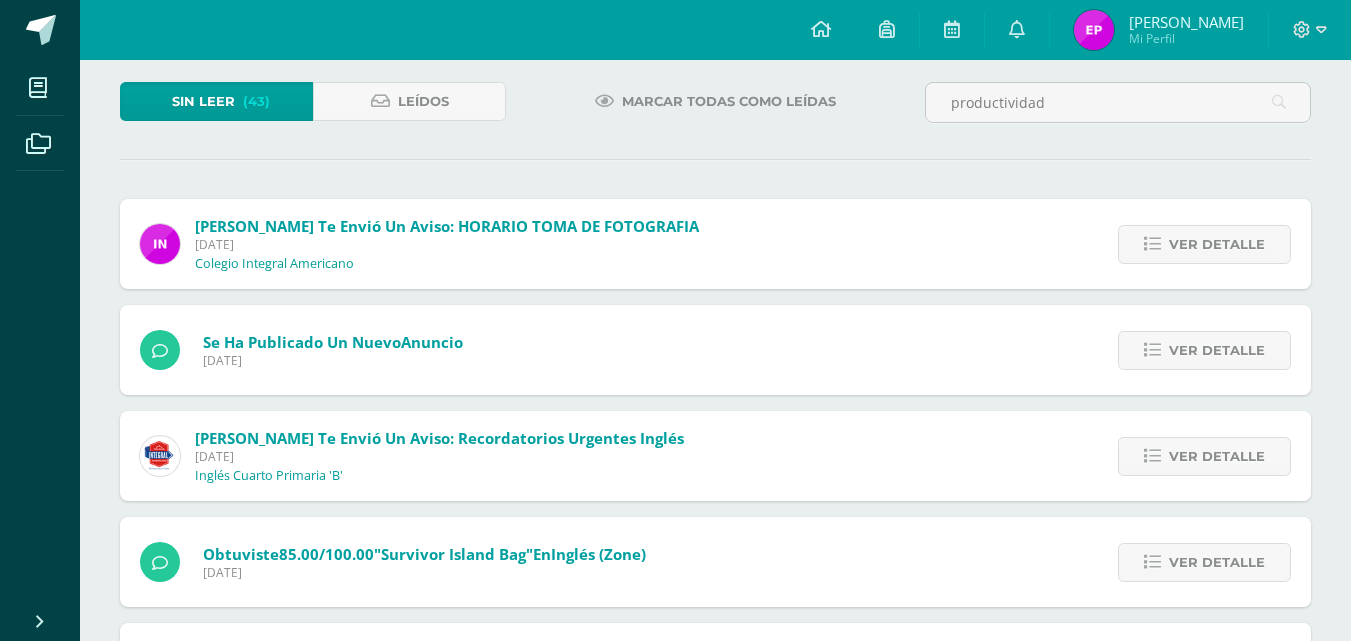 scroll, scrollTop: 176, scrollLeft: 0, axis: vertical 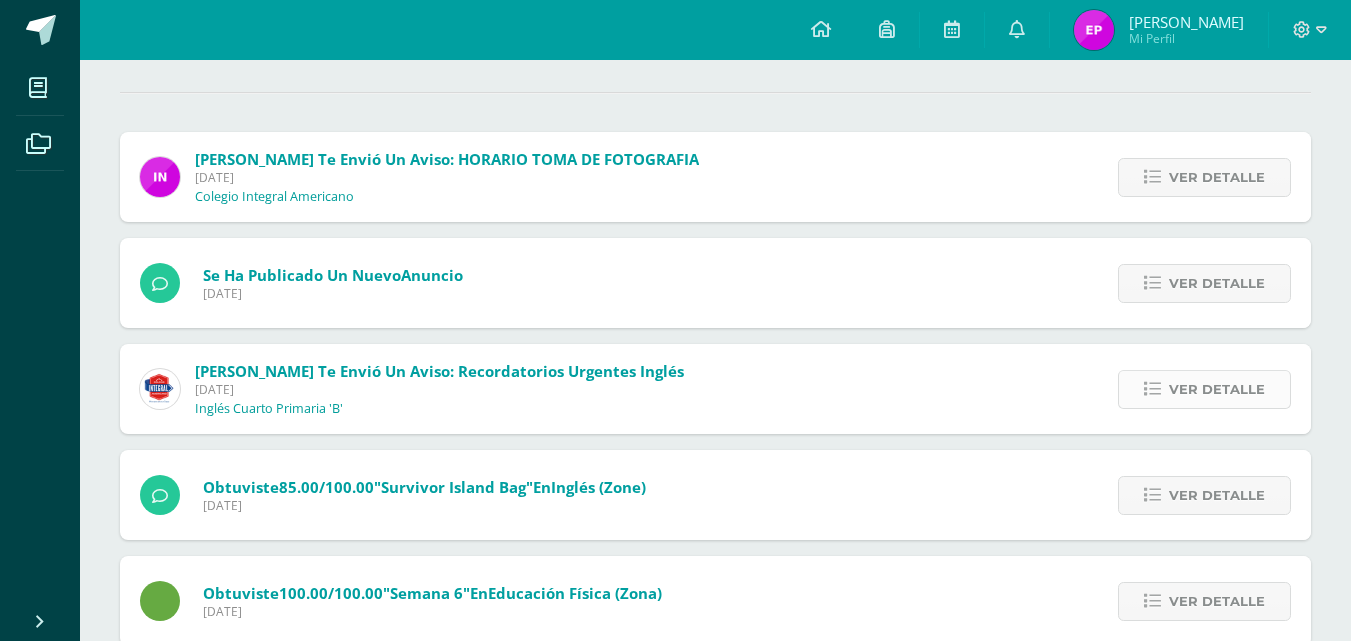 click on "Ver detalle" at bounding box center (1217, 389) 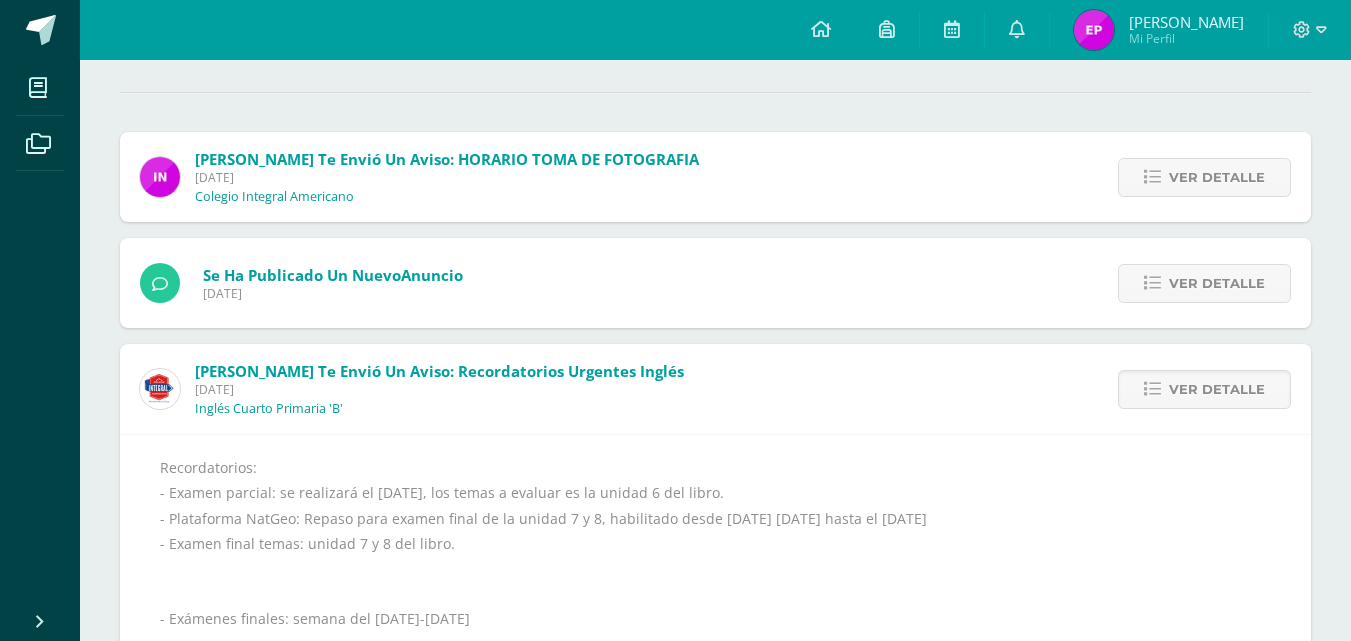 scroll, scrollTop: 676, scrollLeft: 0, axis: vertical 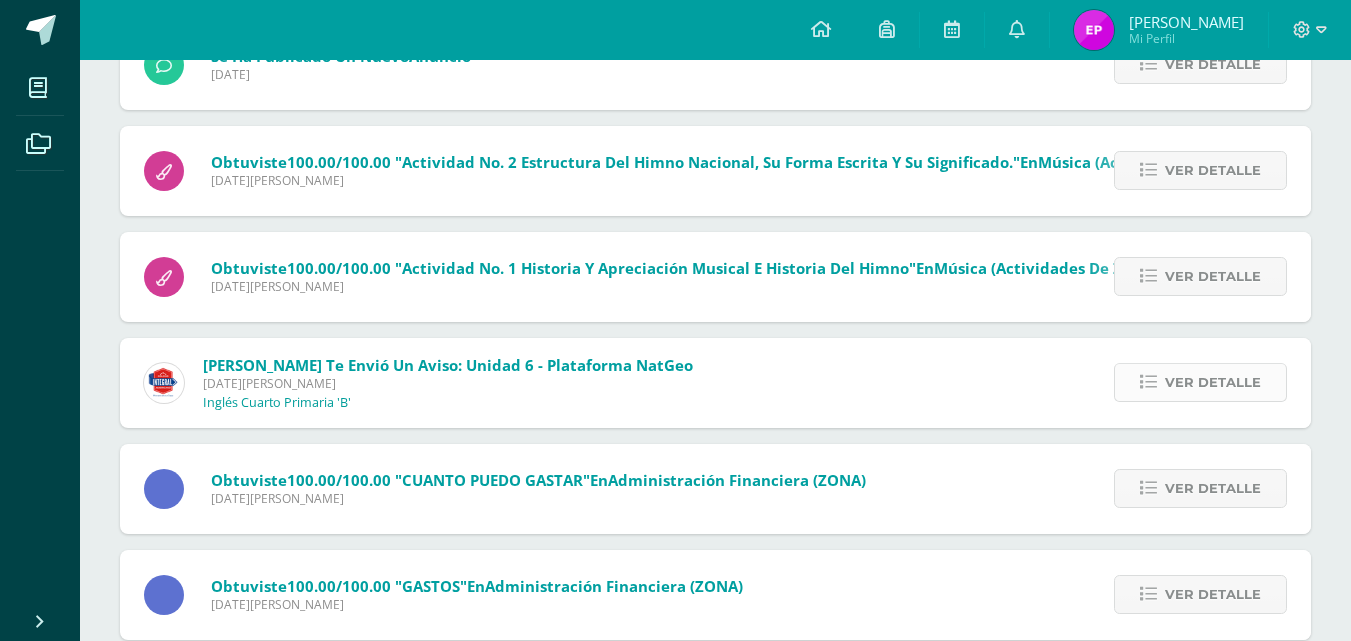 click on "Ver detalle" at bounding box center [1213, 382] 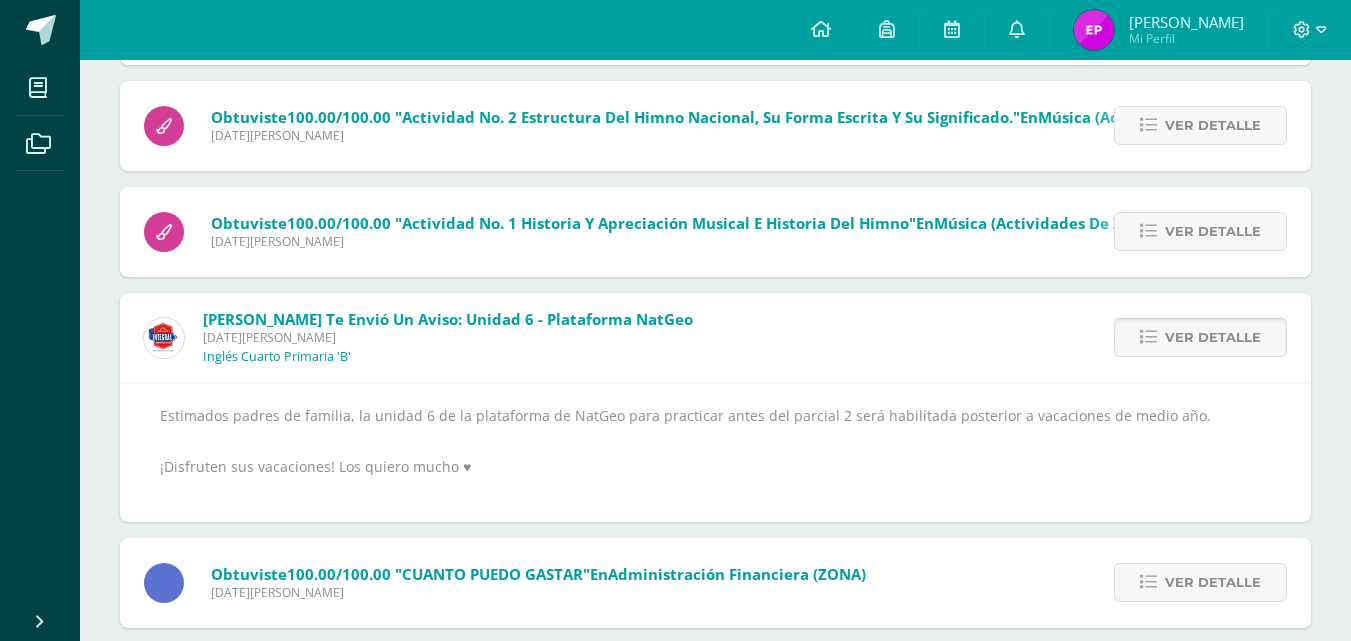 scroll, scrollTop: 1984, scrollLeft: 0, axis: vertical 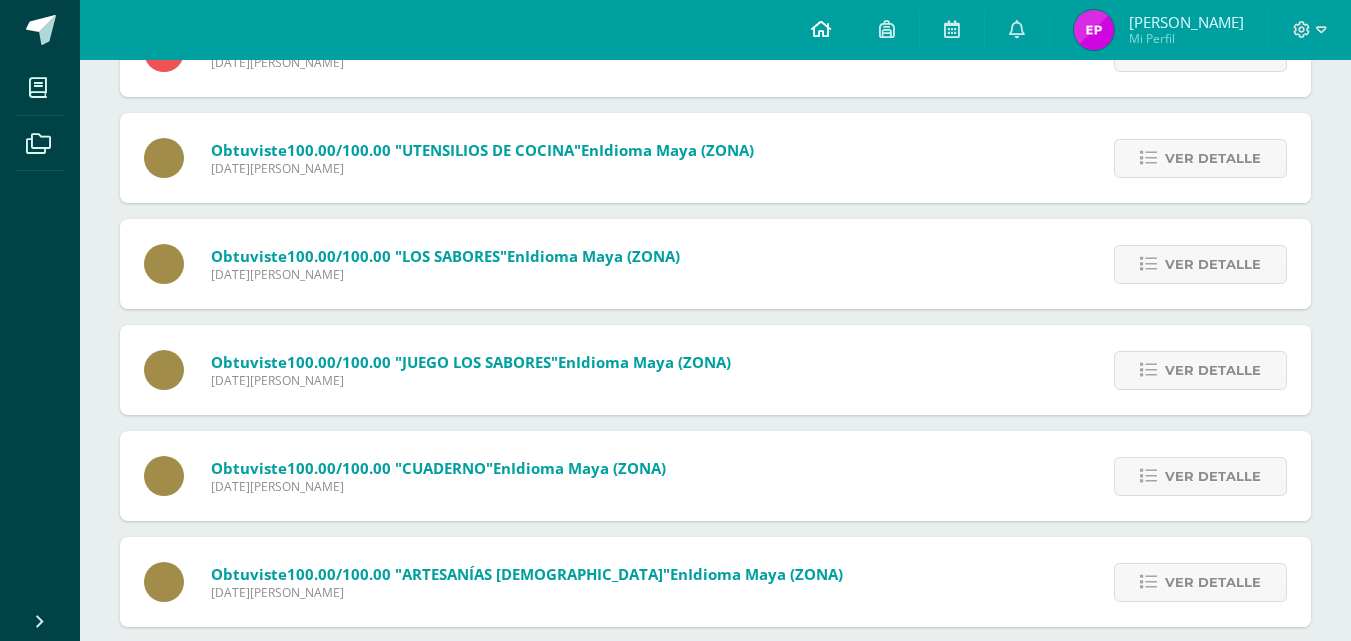 click at bounding box center [821, 30] 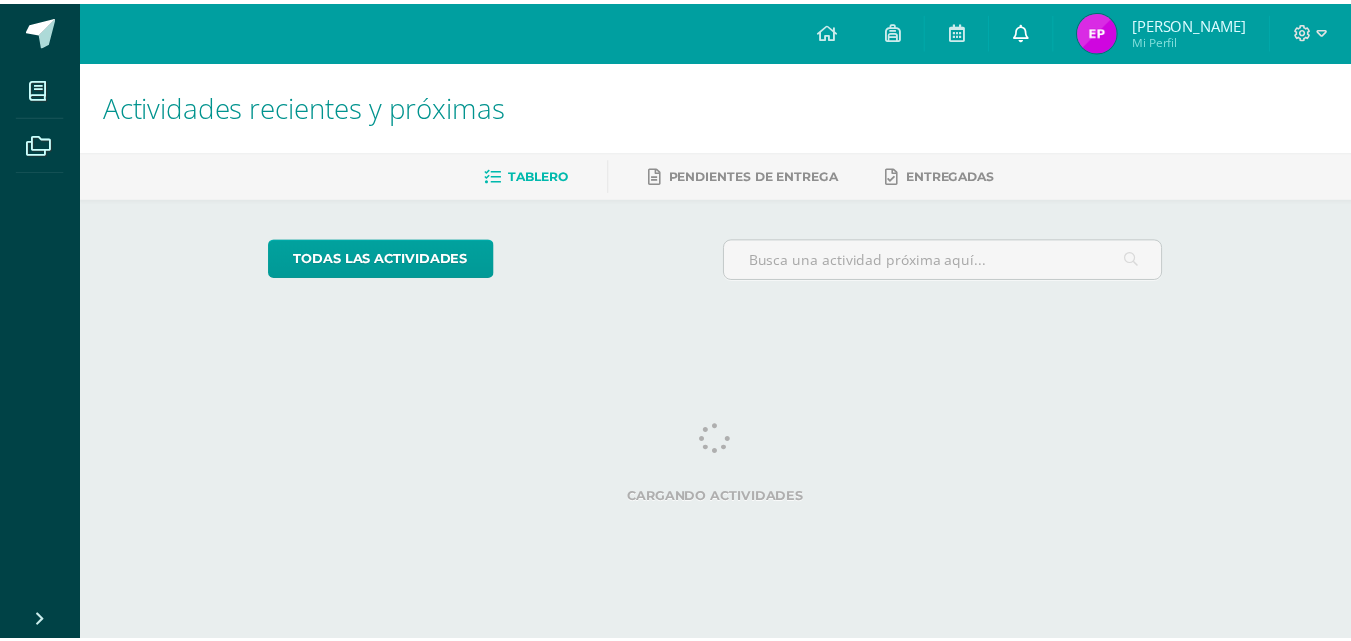 scroll, scrollTop: 0, scrollLeft: 0, axis: both 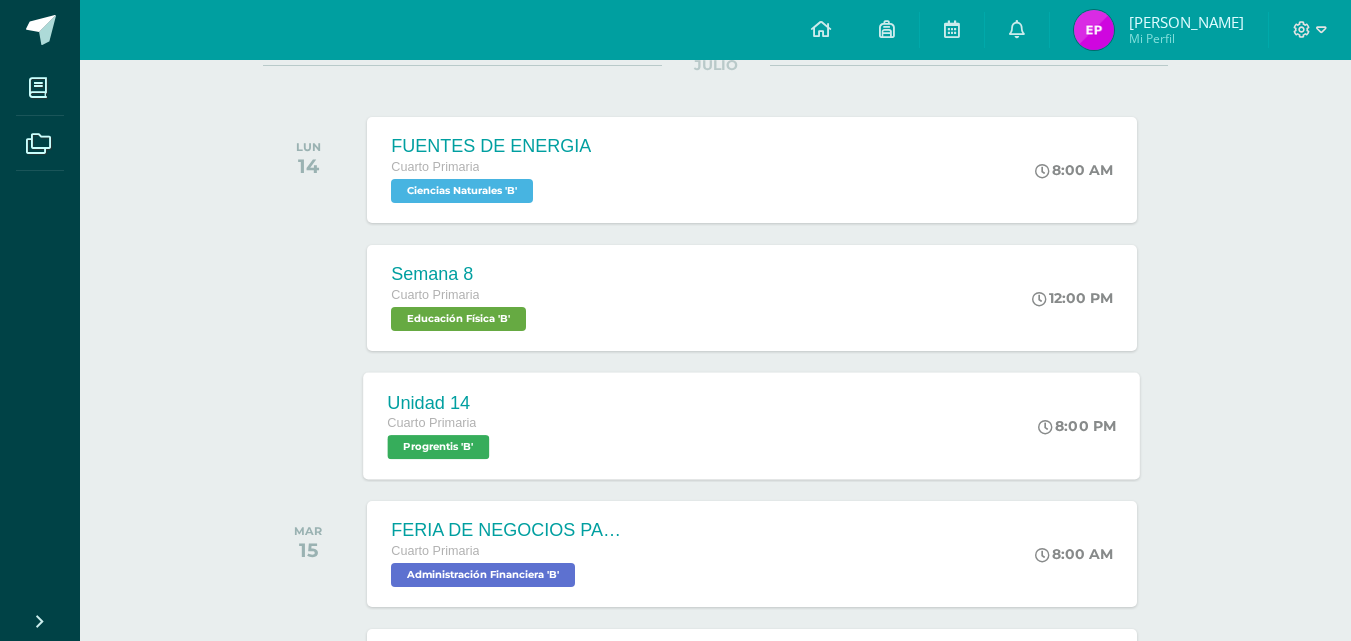 click on "Progrentis 'B'" at bounding box center (439, 447) 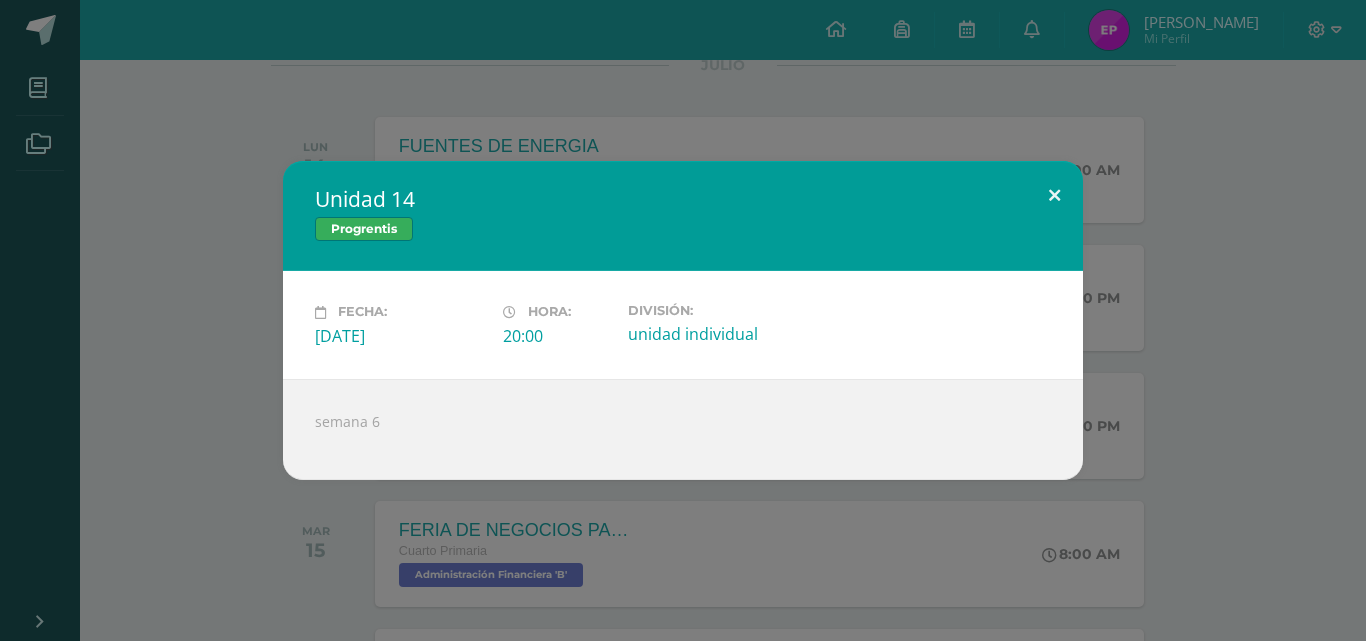 click at bounding box center [1054, 195] 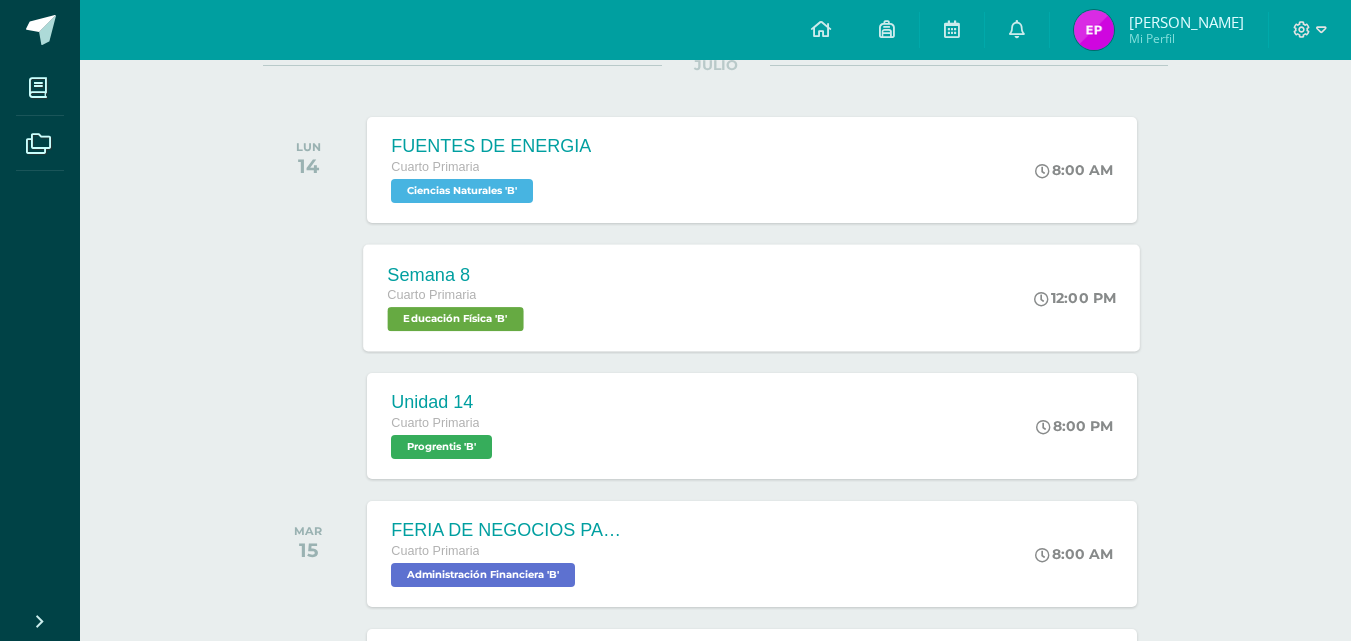 click on "Educación Física 'B'" at bounding box center [456, 319] 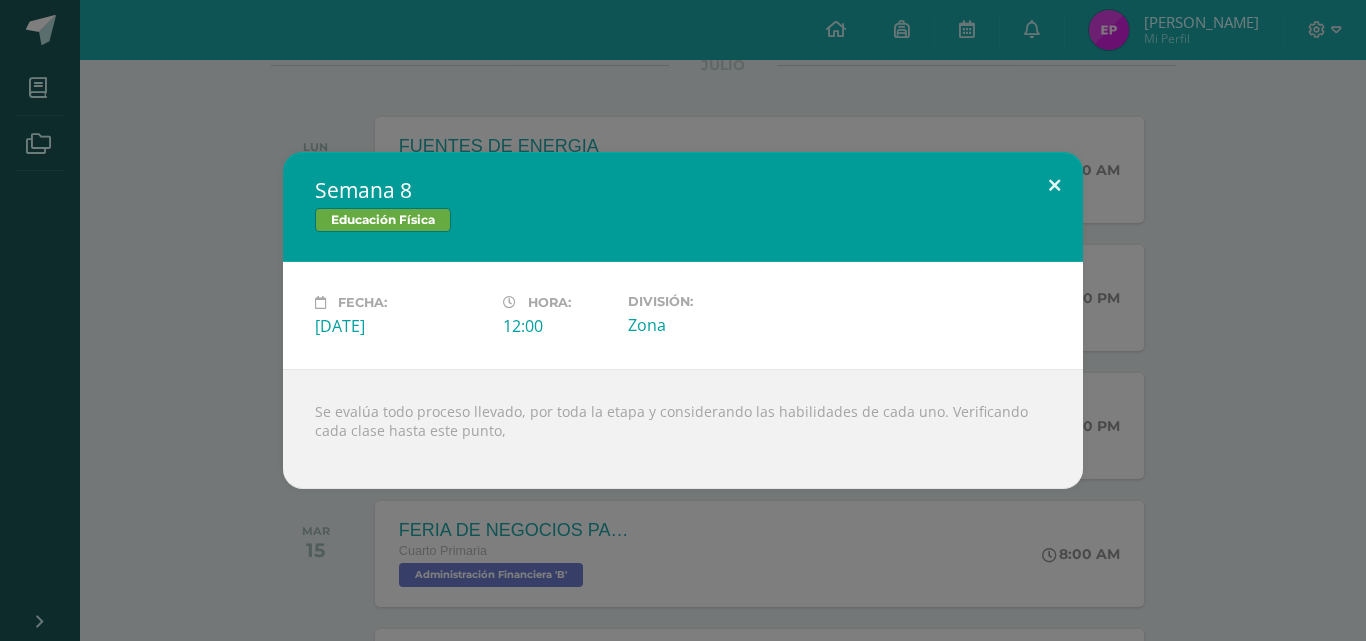 click at bounding box center [1054, 186] 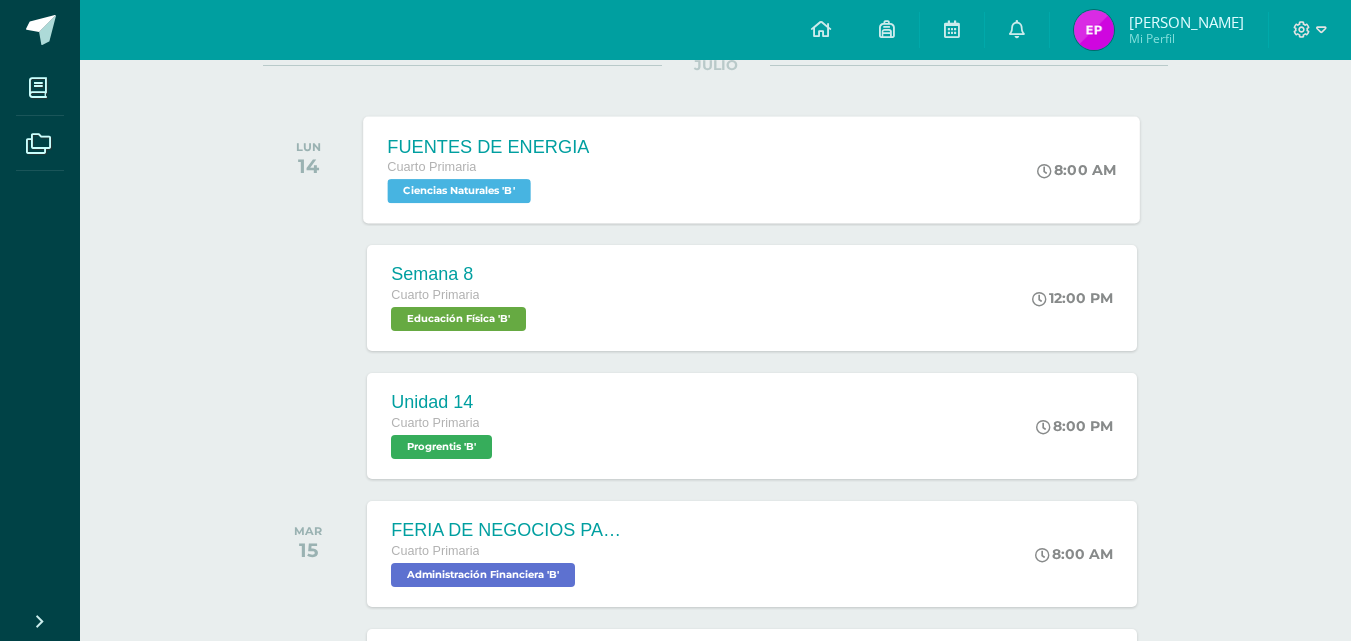 click on "Ciencias Naturales 'B'" at bounding box center [459, 191] 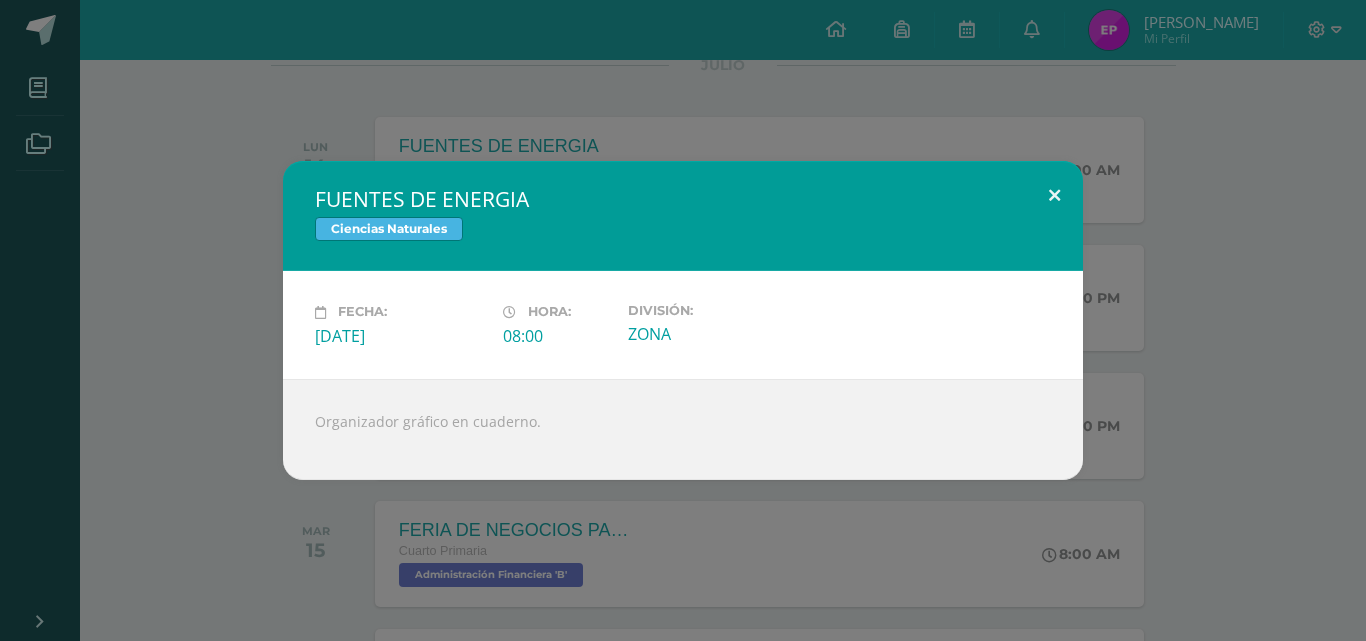 click at bounding box center [1054, 195] 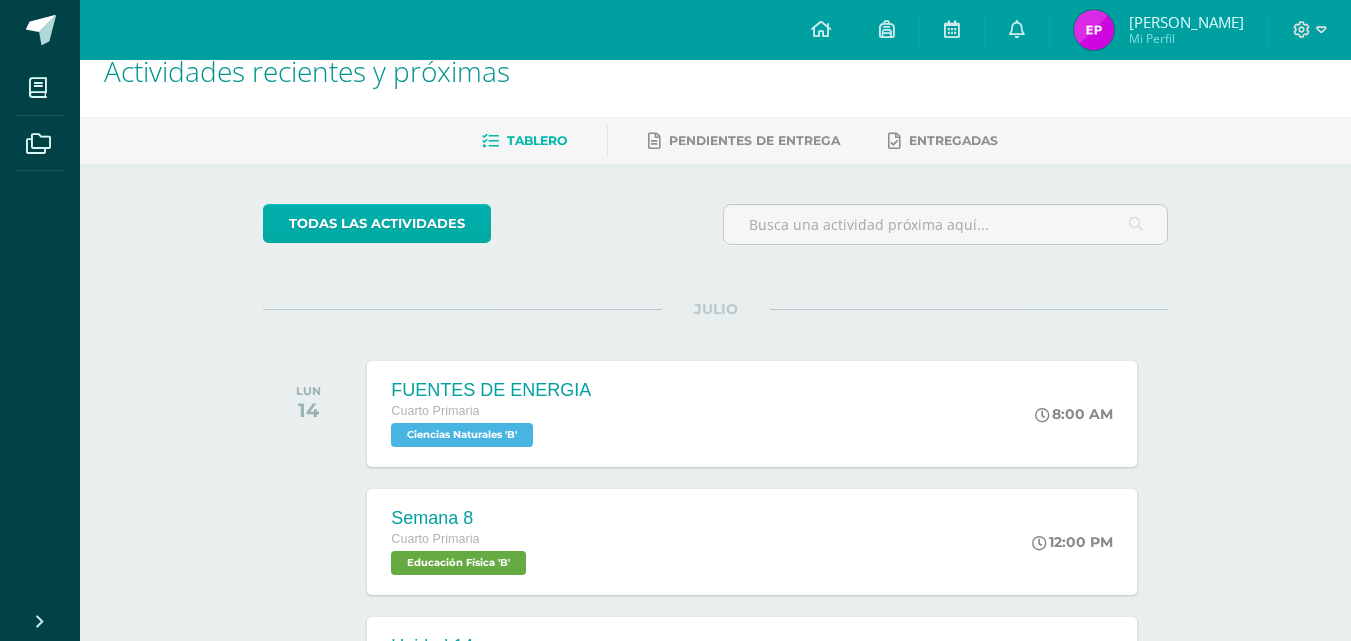 scroll, scrollTop: 0, scrollLeft: 0, axis: both 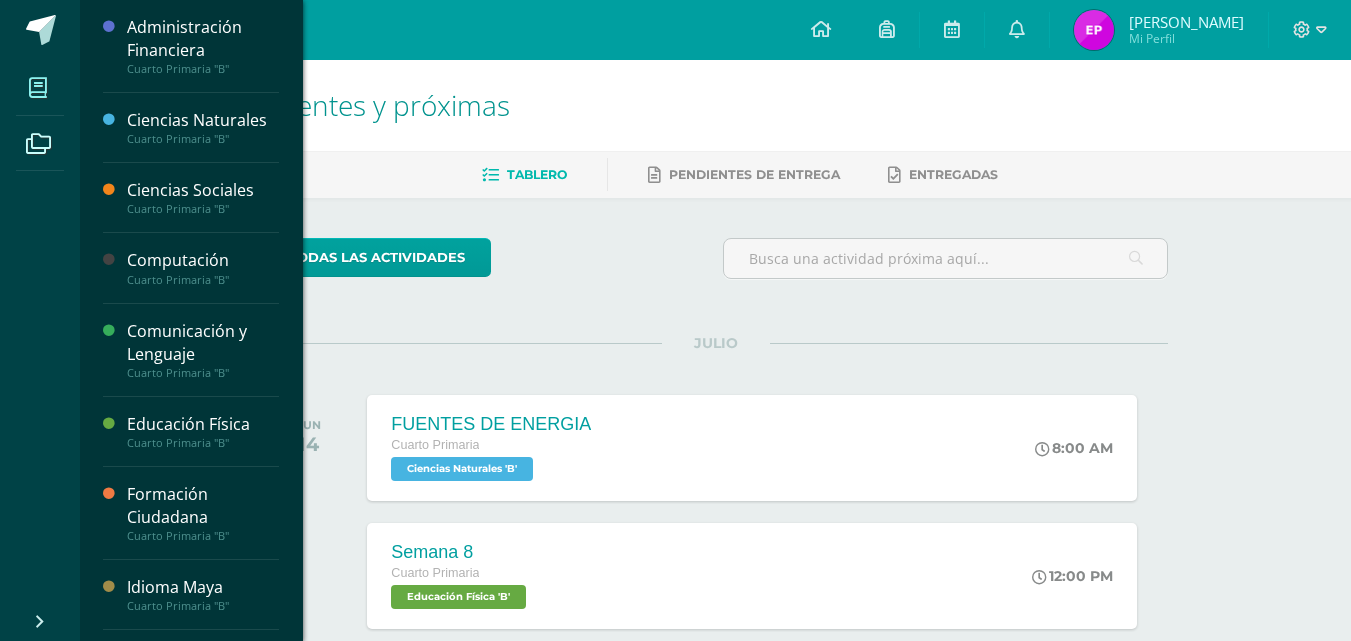 click at bounding box center (38, 88) 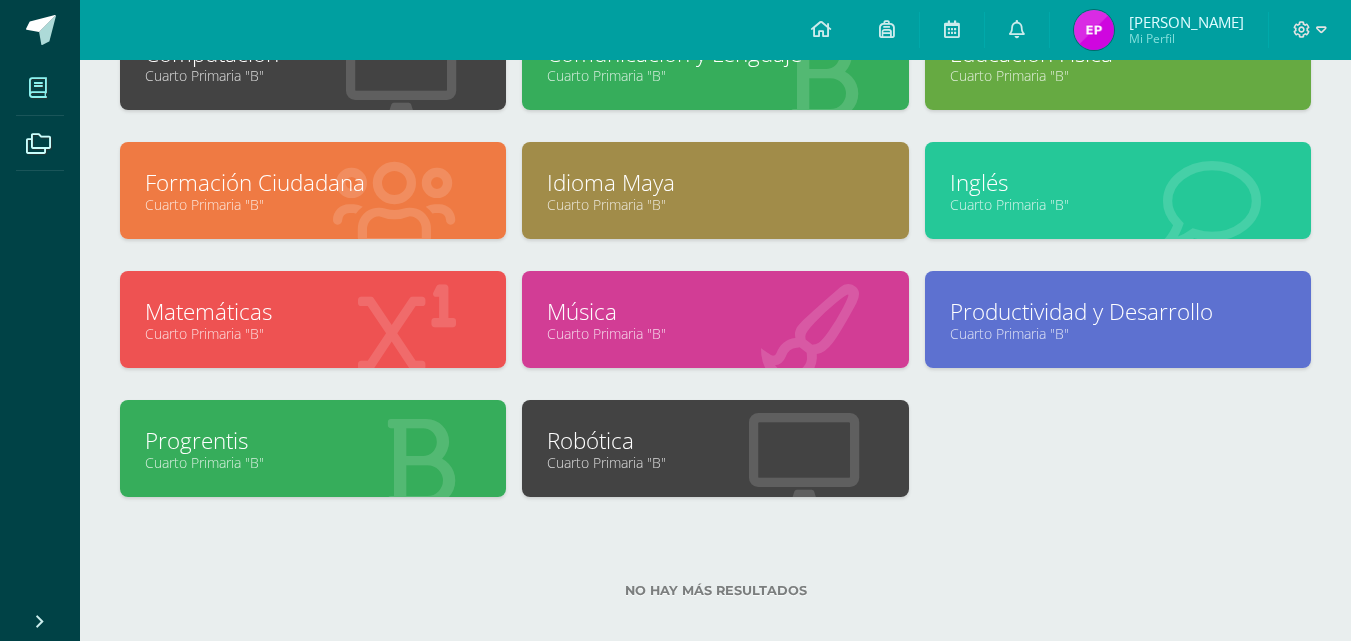 scroll, scrollTop: 328, scrollLeft: 0, axis: vertical 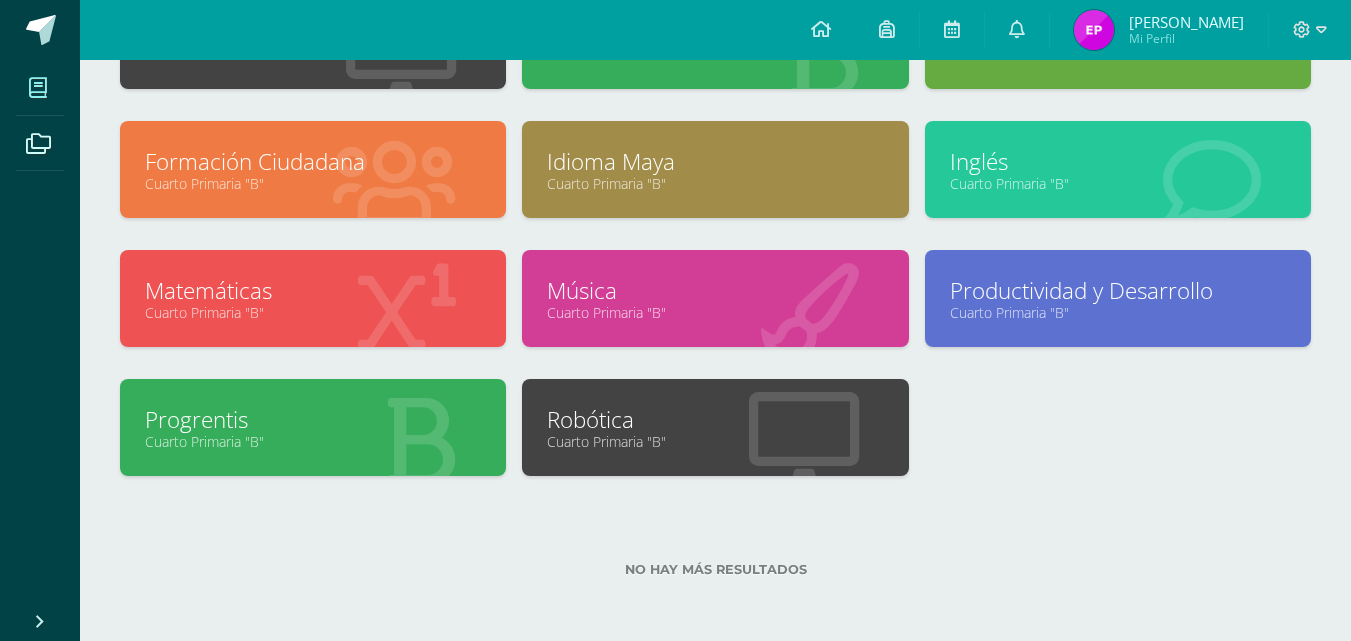 click on "Productividad y Desarrollo" at bounding box center [1118, 290] 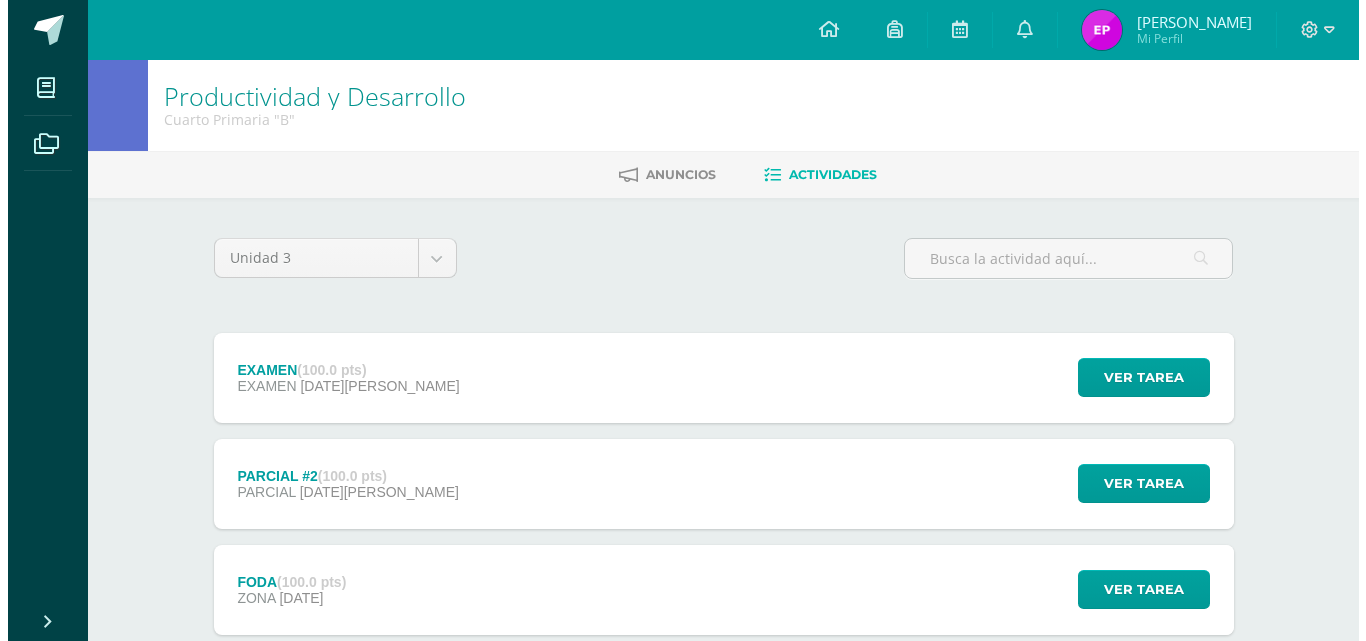 scroll, scrollTop: 500, scrollLeft: 0, axis: vertical 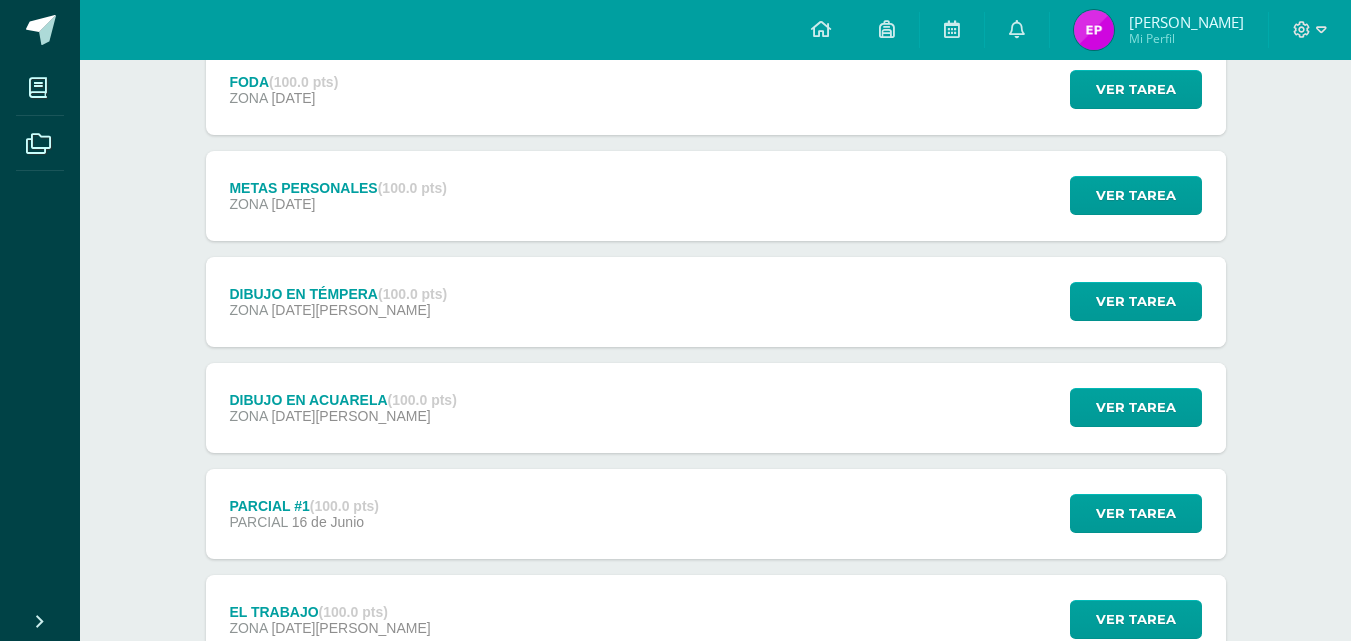 click on "(100.0 pts)" at bounding box center (412, 188) 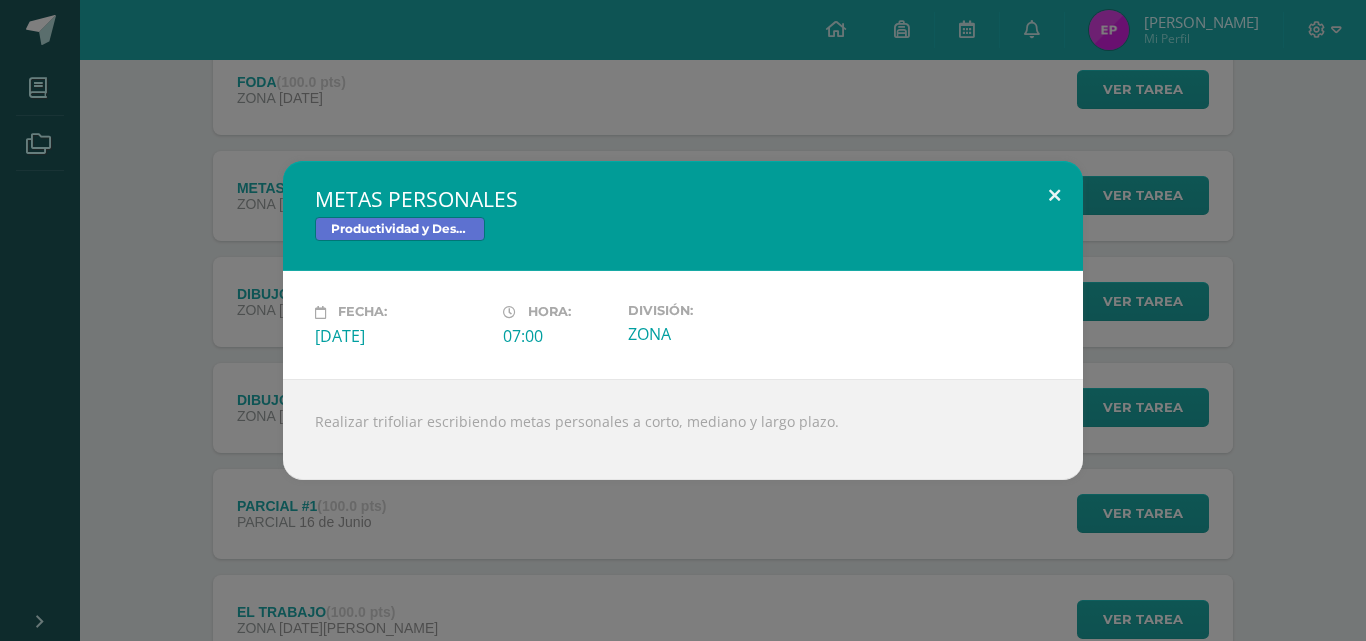 click at bounding box center (1054, 195) 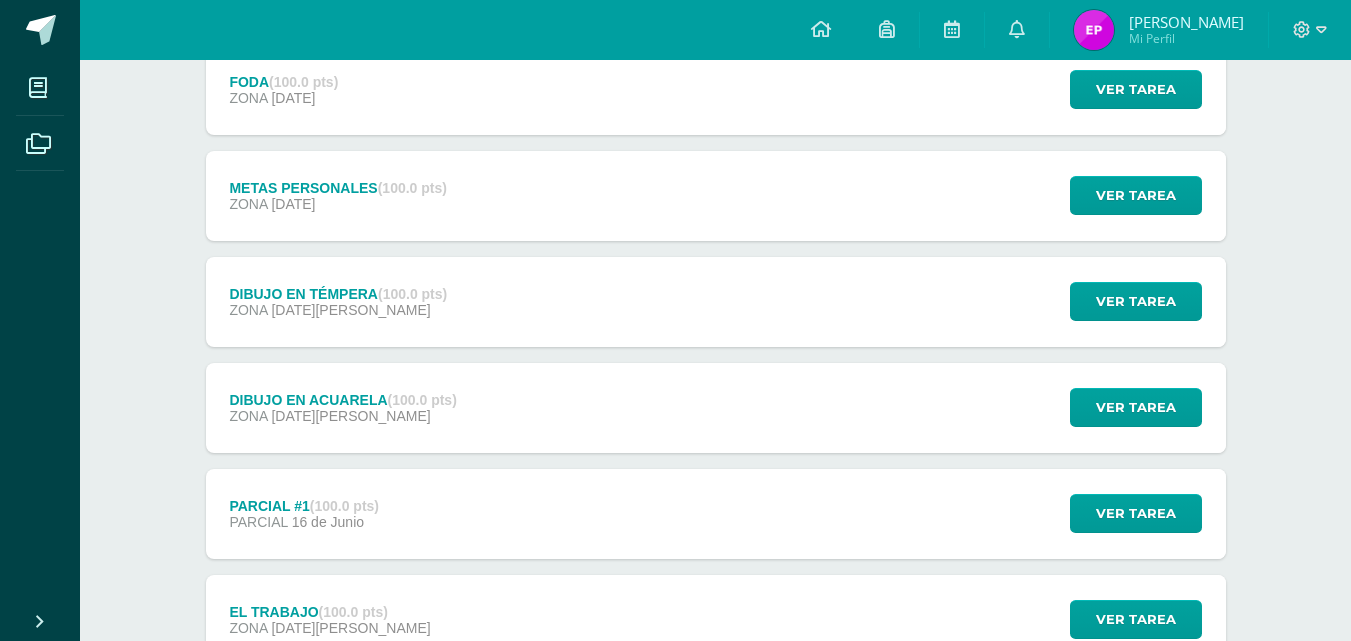 click on "[DATE]" at bounding box center [293, 98] 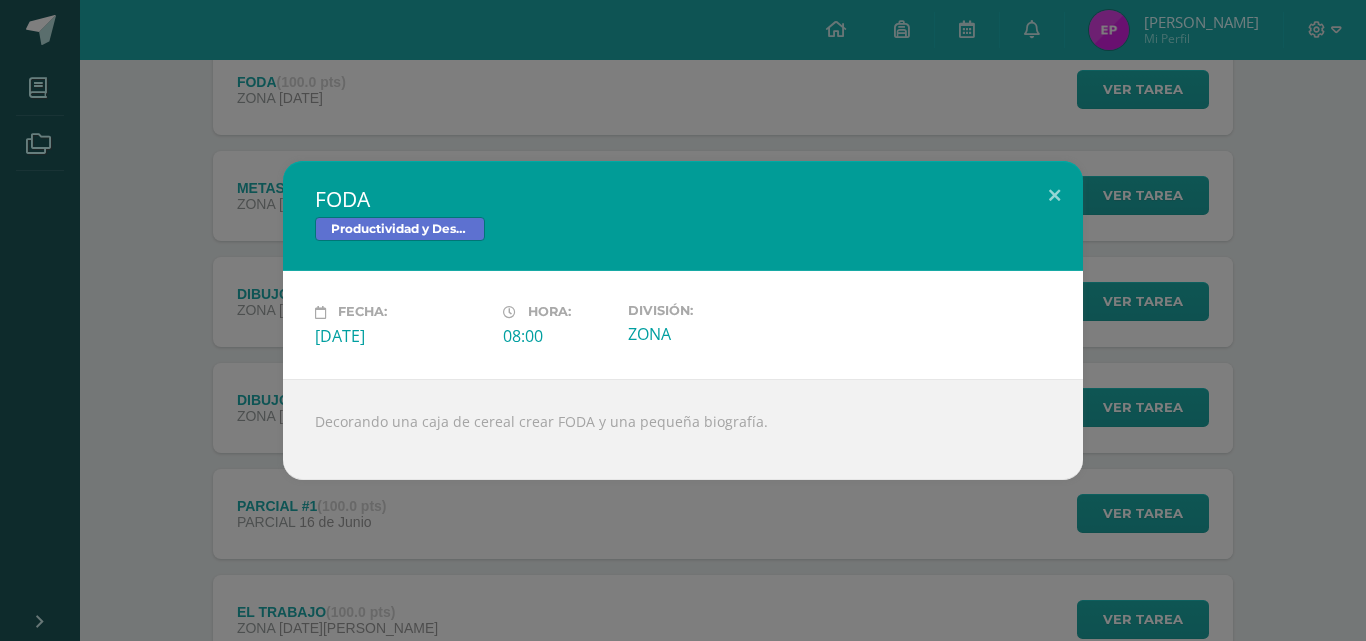 drag, startPoint x: 770, startPoint y: 420, endPoint x: 313, endPoint y: 418, distance: 457.00436 